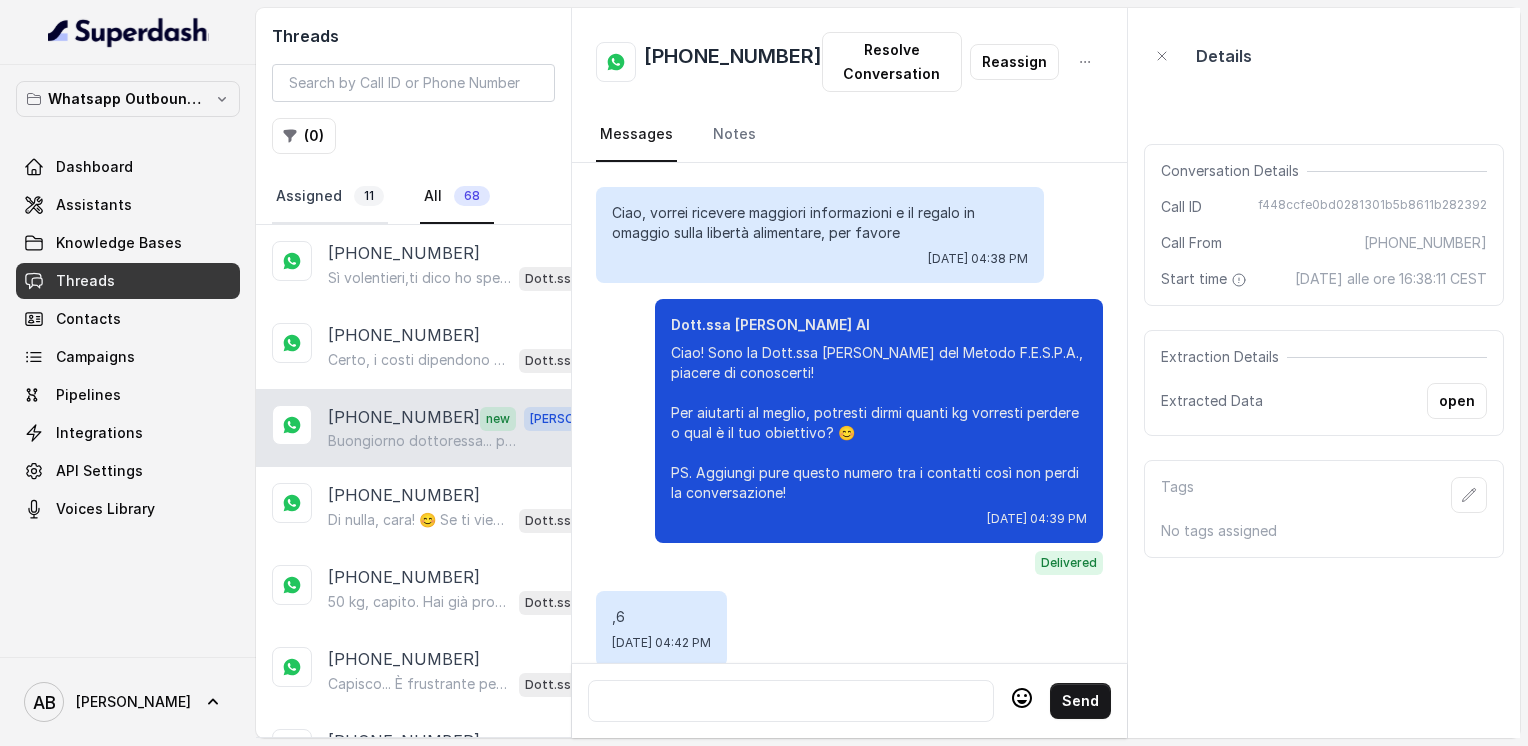 scroll, scrollTop: 0, scrollLeft: 0, axis: both 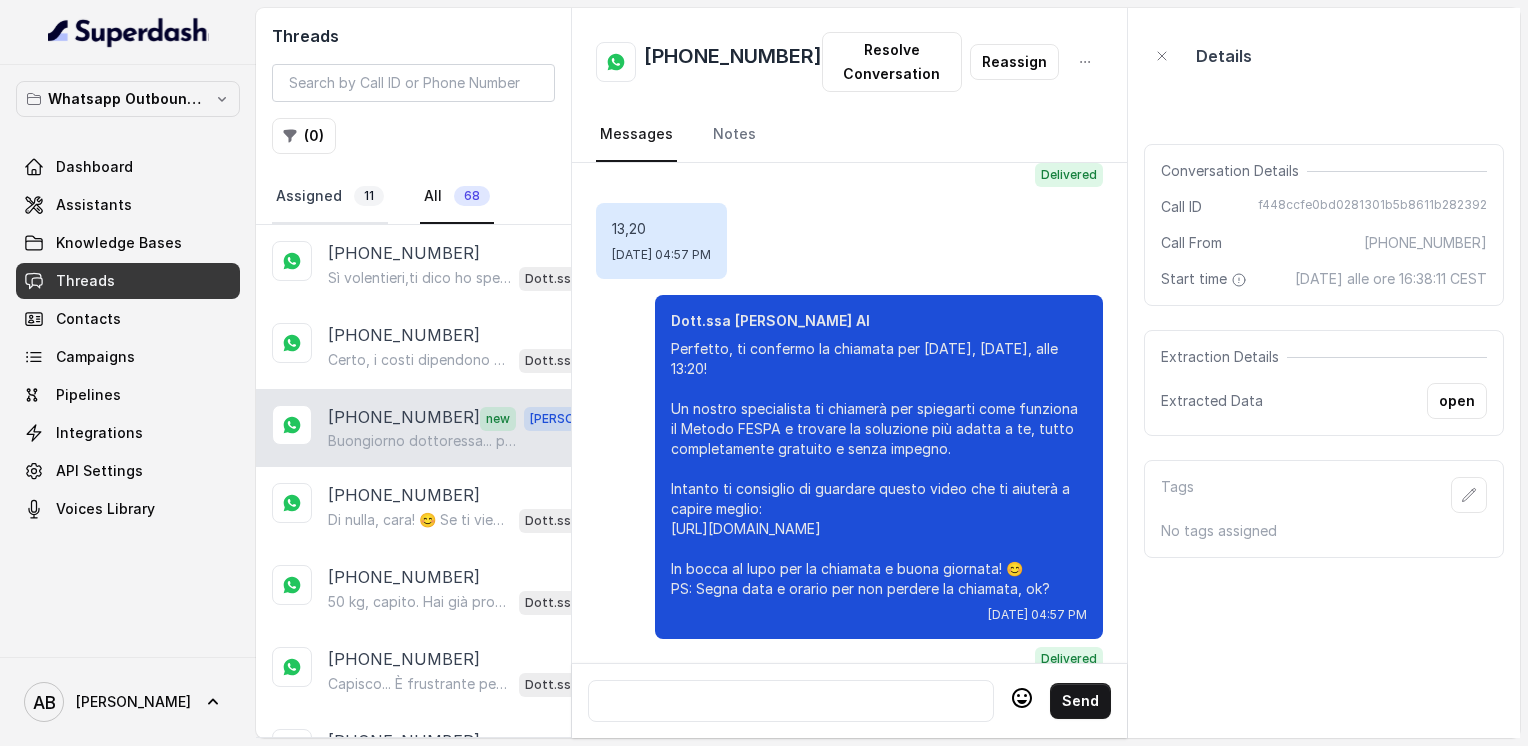 click on "Assigned 11" at bounding box center [330, 197] 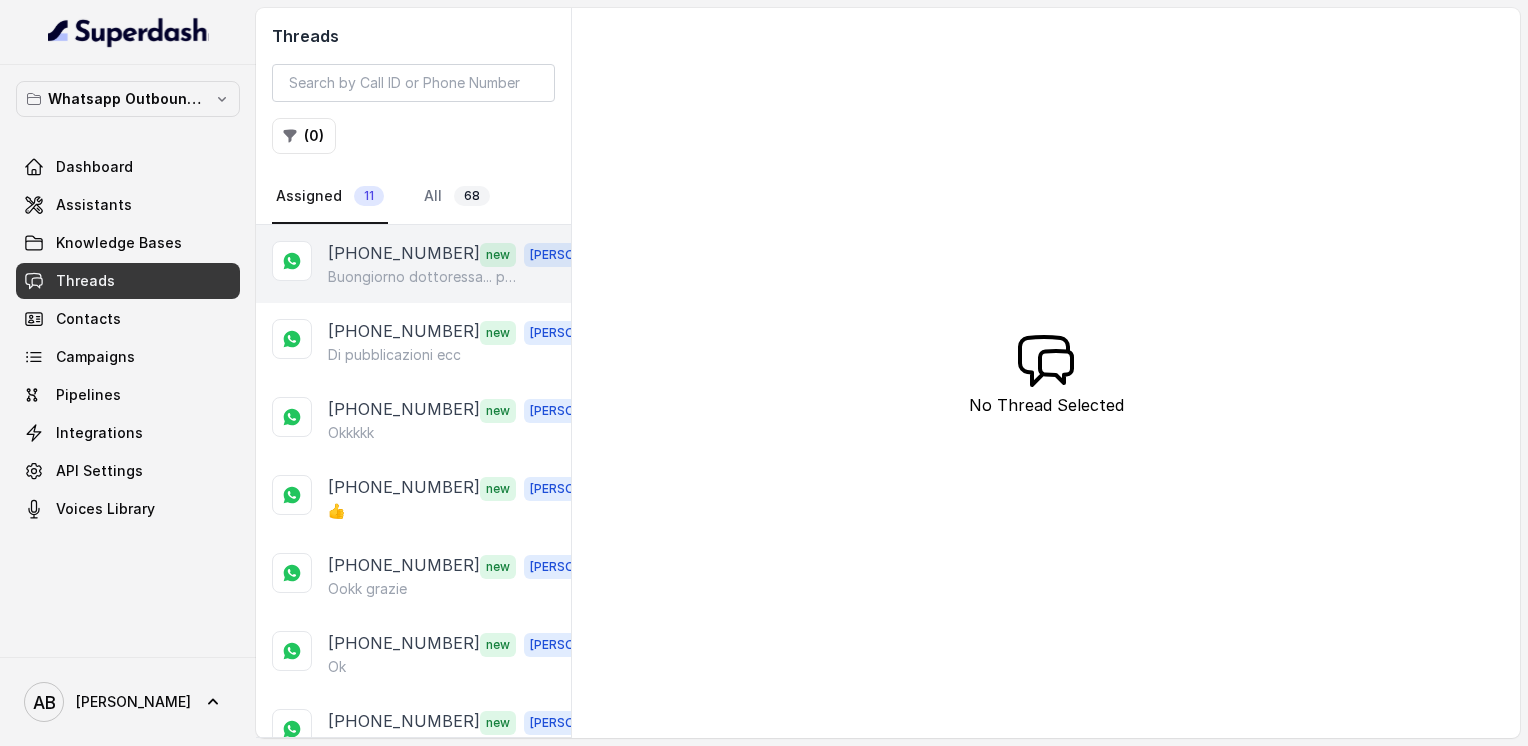 click on "[PHONE_NUMBER]" at bounding box center (404, 254) 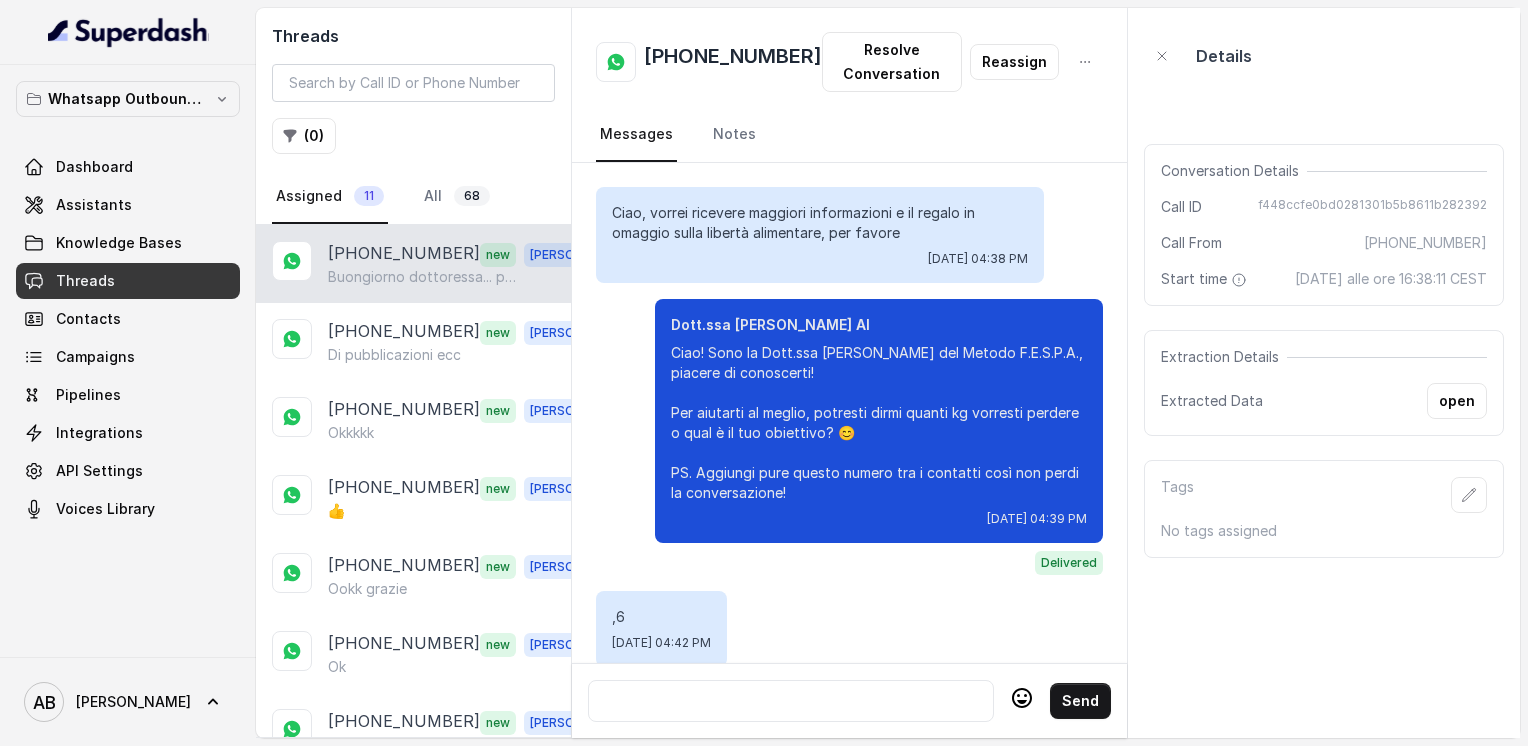 scroll, scrollTop: 2892, scrollLeft: 0, axis: vertical 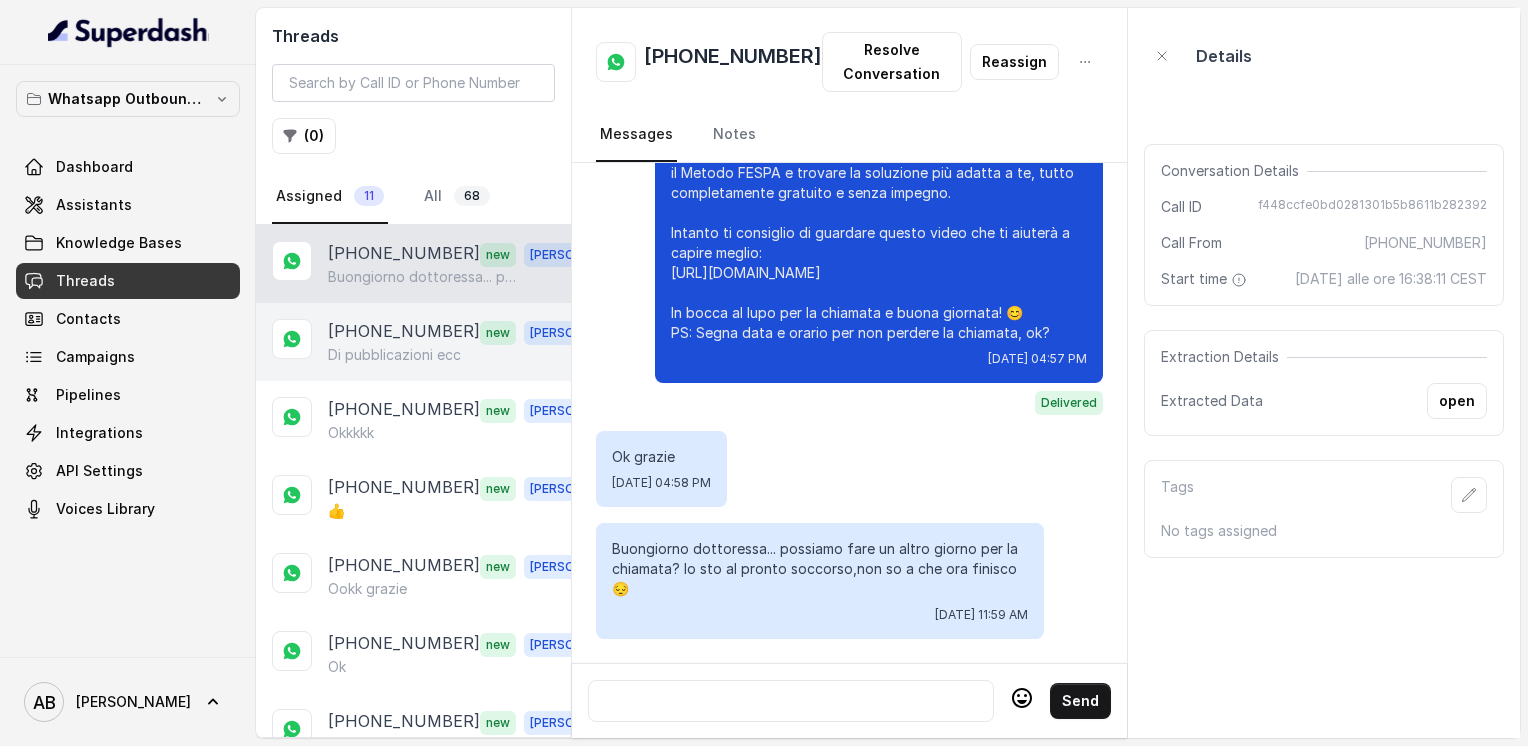 click on "Di pubblicazioni ecc" at bounding box center (394, 355) 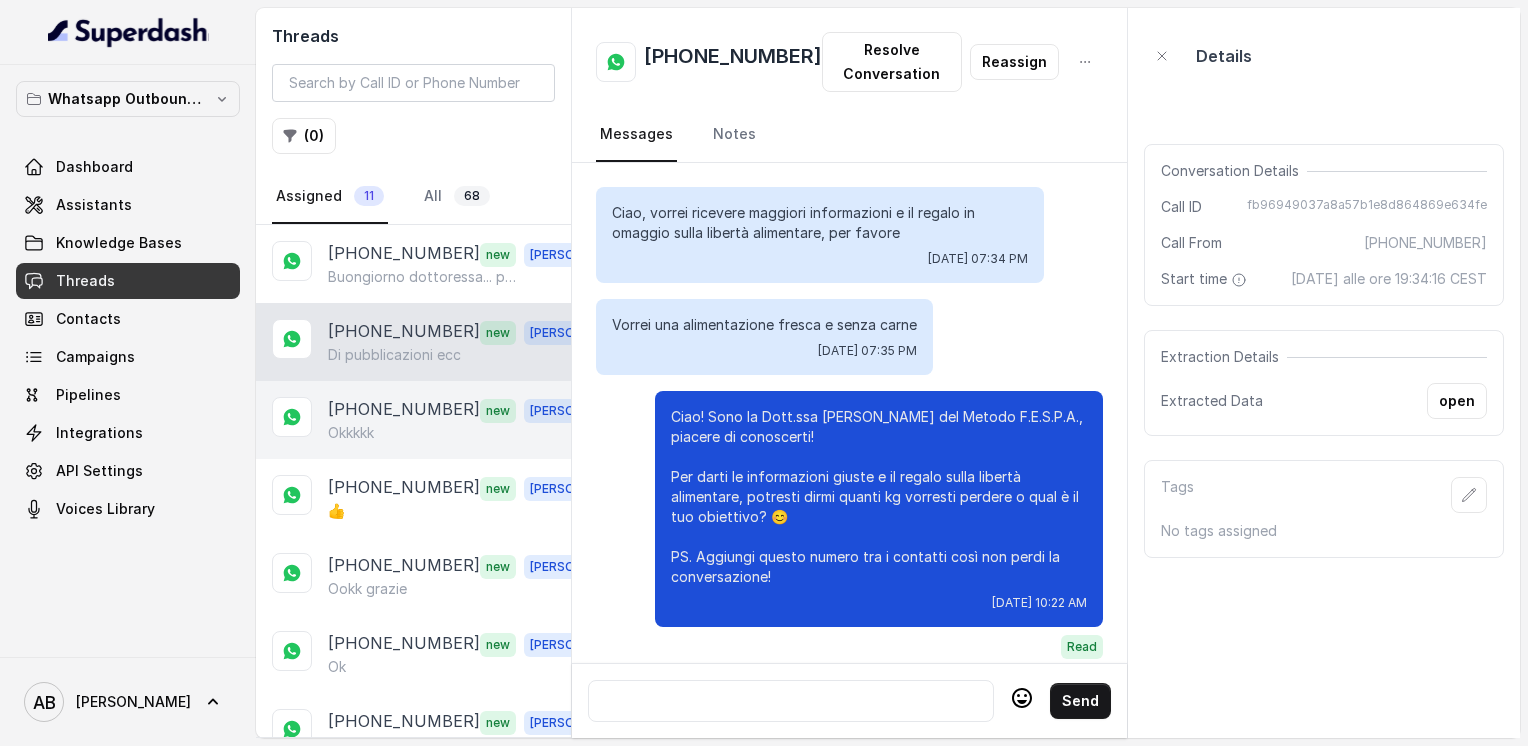 scroll, scrollTop: 3536, scrollLeft: 0, axis: vertical 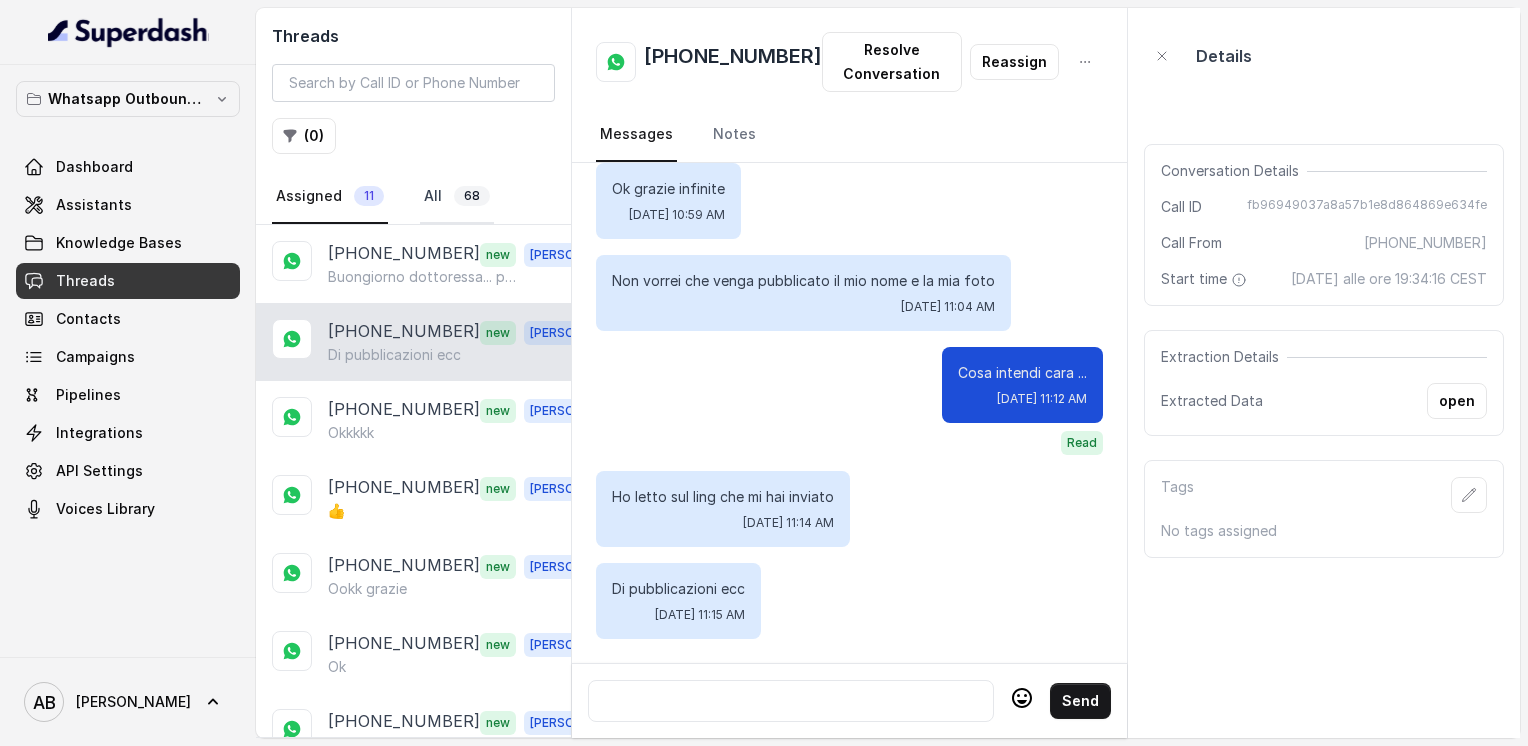 click on "All 68" at bounding box center [457, 197] 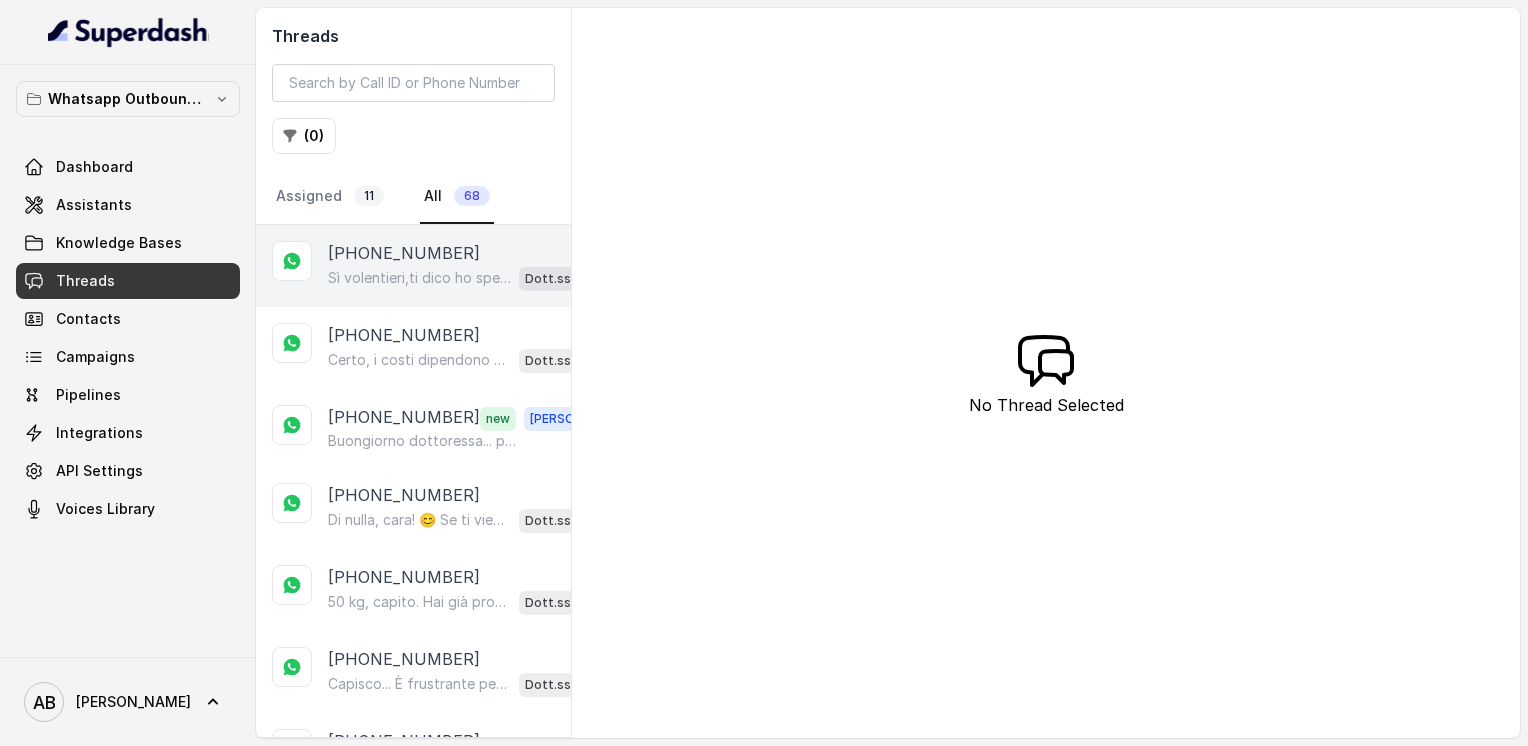 click on "Sì volentieri,ti dico ho speso tantissimo per nutrizionisti ma ora non voglio rivivere la stessa situazione" at bounding box center (419, 278) 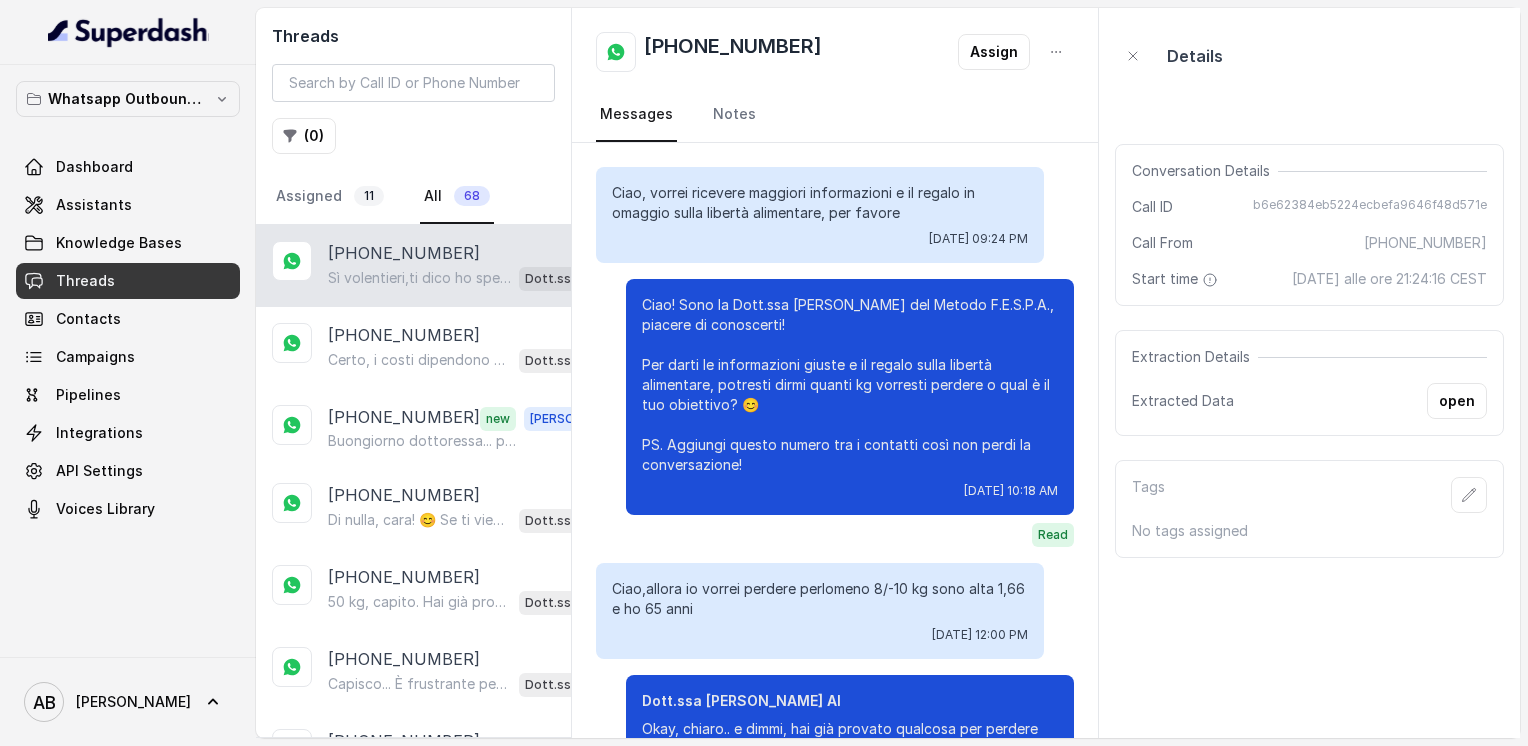 scroll, scrollTop: 1828, scrollLeft: 0, axis: vertical 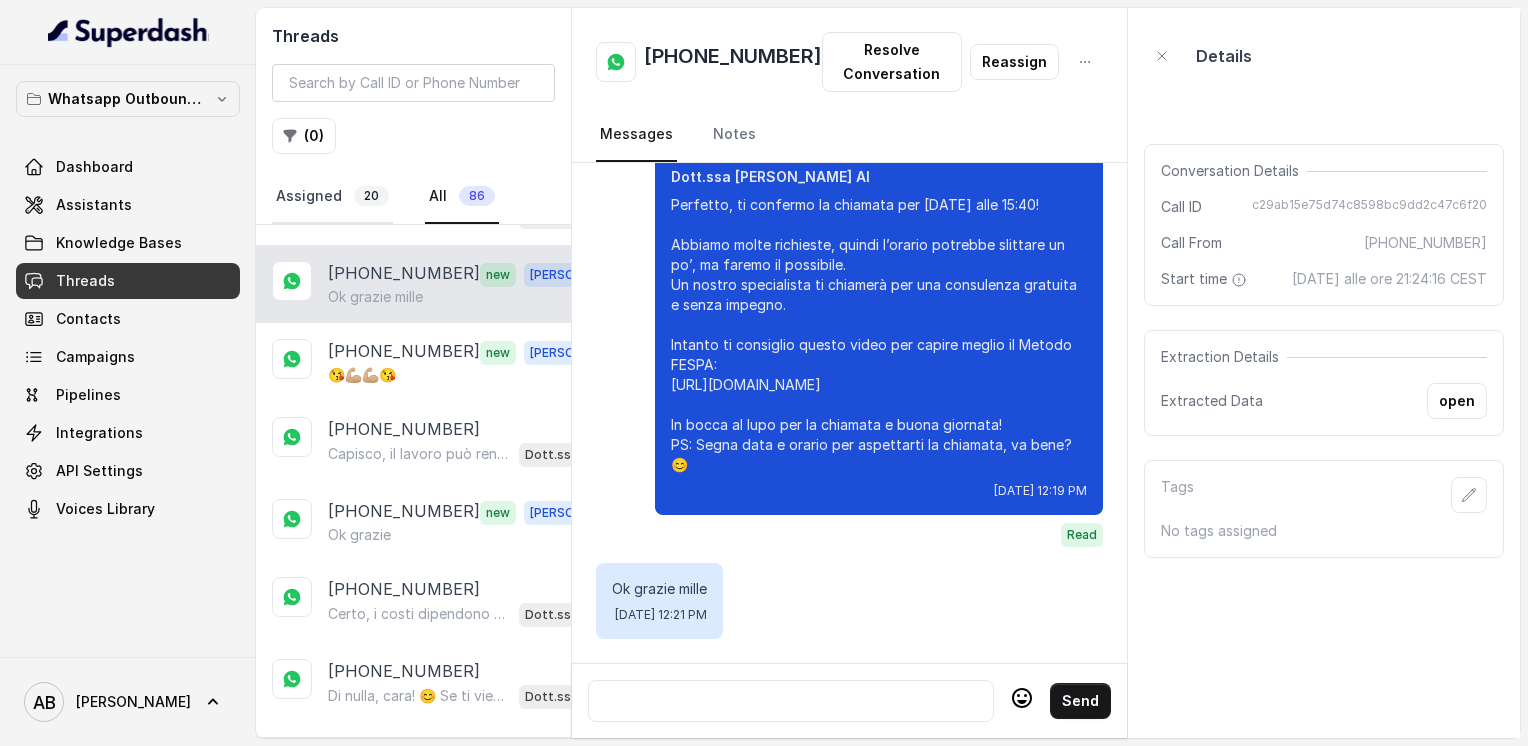 click on "Assigned 20" at bounding box center (332, 197) 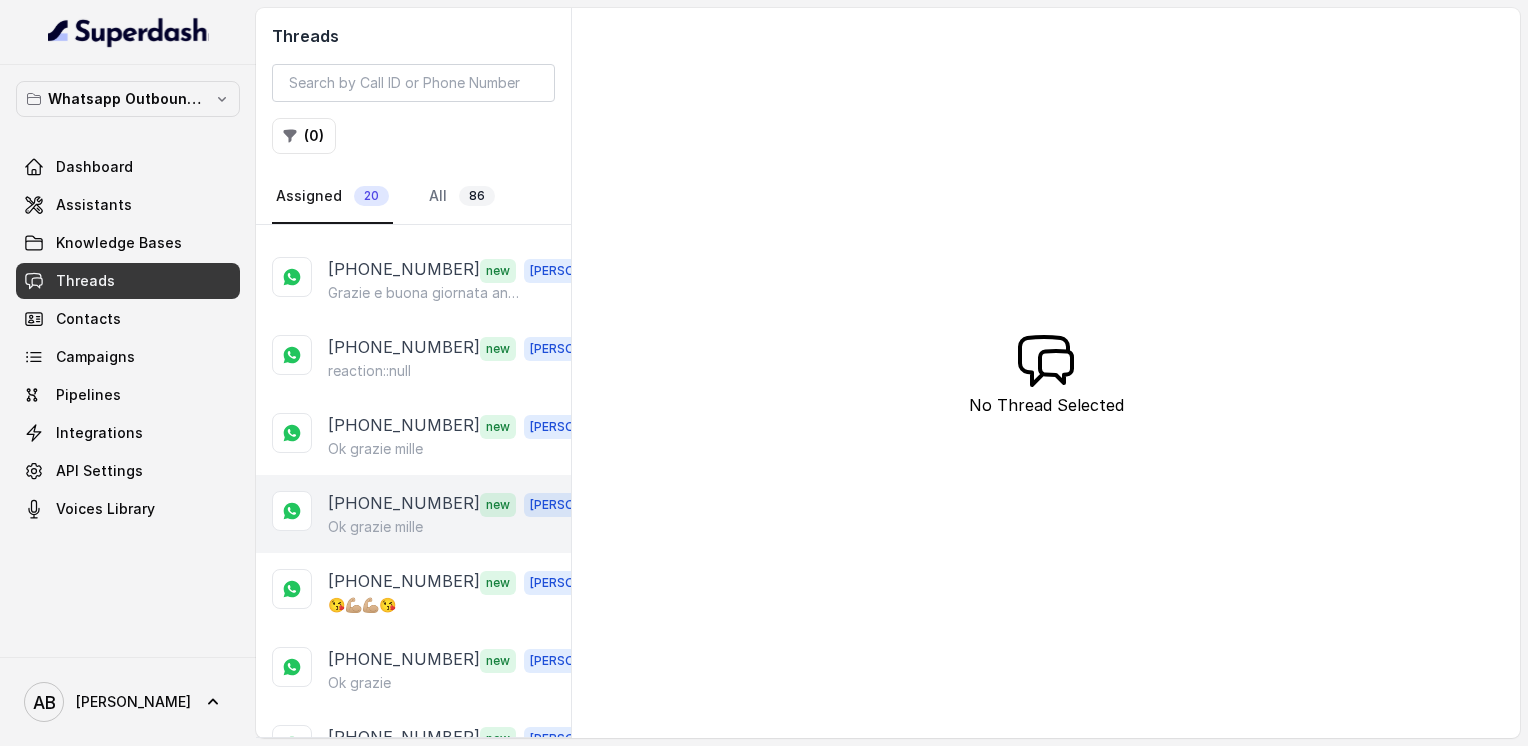 scroll, scrollTop: 0, scrollLeft: 0, axis: both 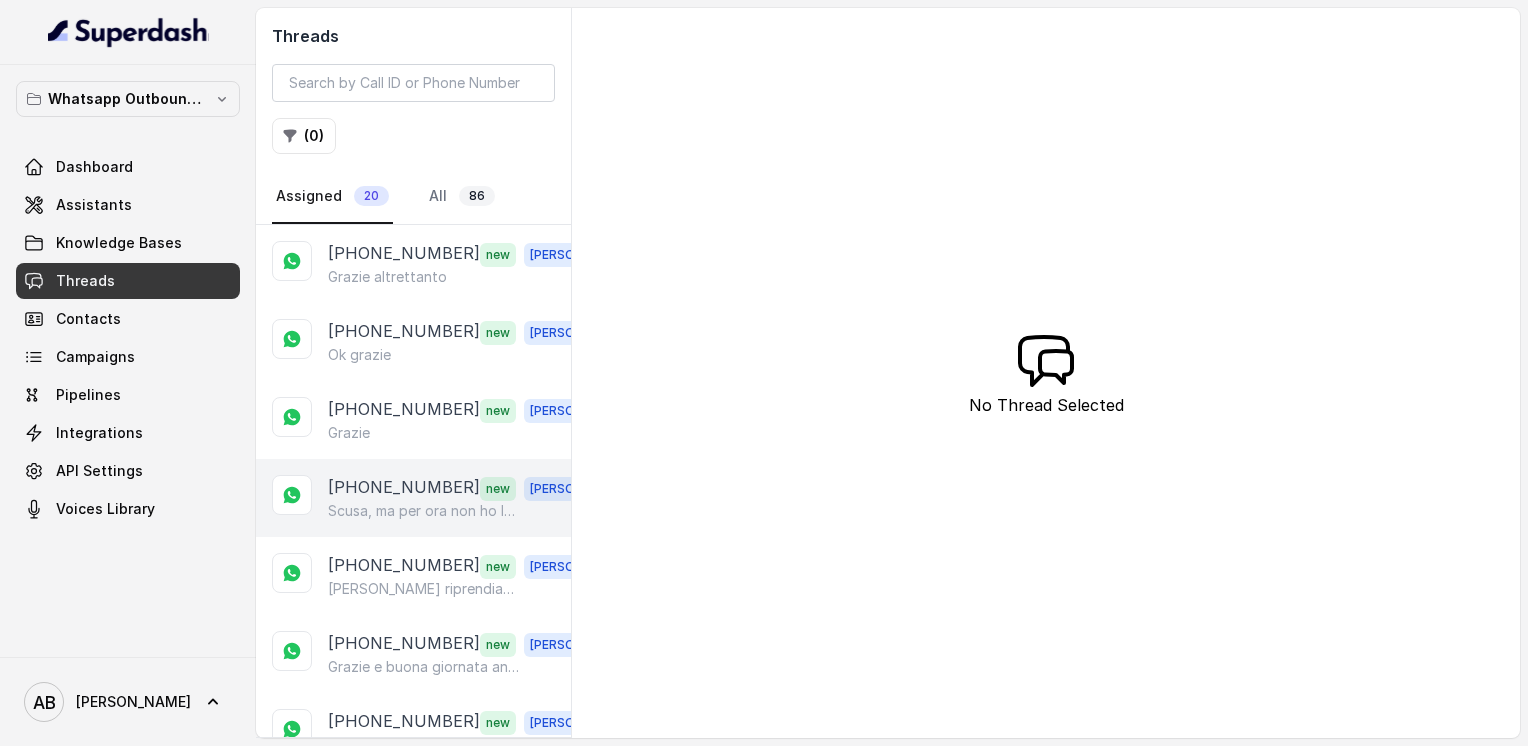 click on "Scusa, ma per ora non ho la costanza di imparare nuovi sistemi di alimentazione,  per cui comincerò a settembre e disdico l'appuntamento di [DATE].  Grazie e scusa" at bounding box center [424, 511] 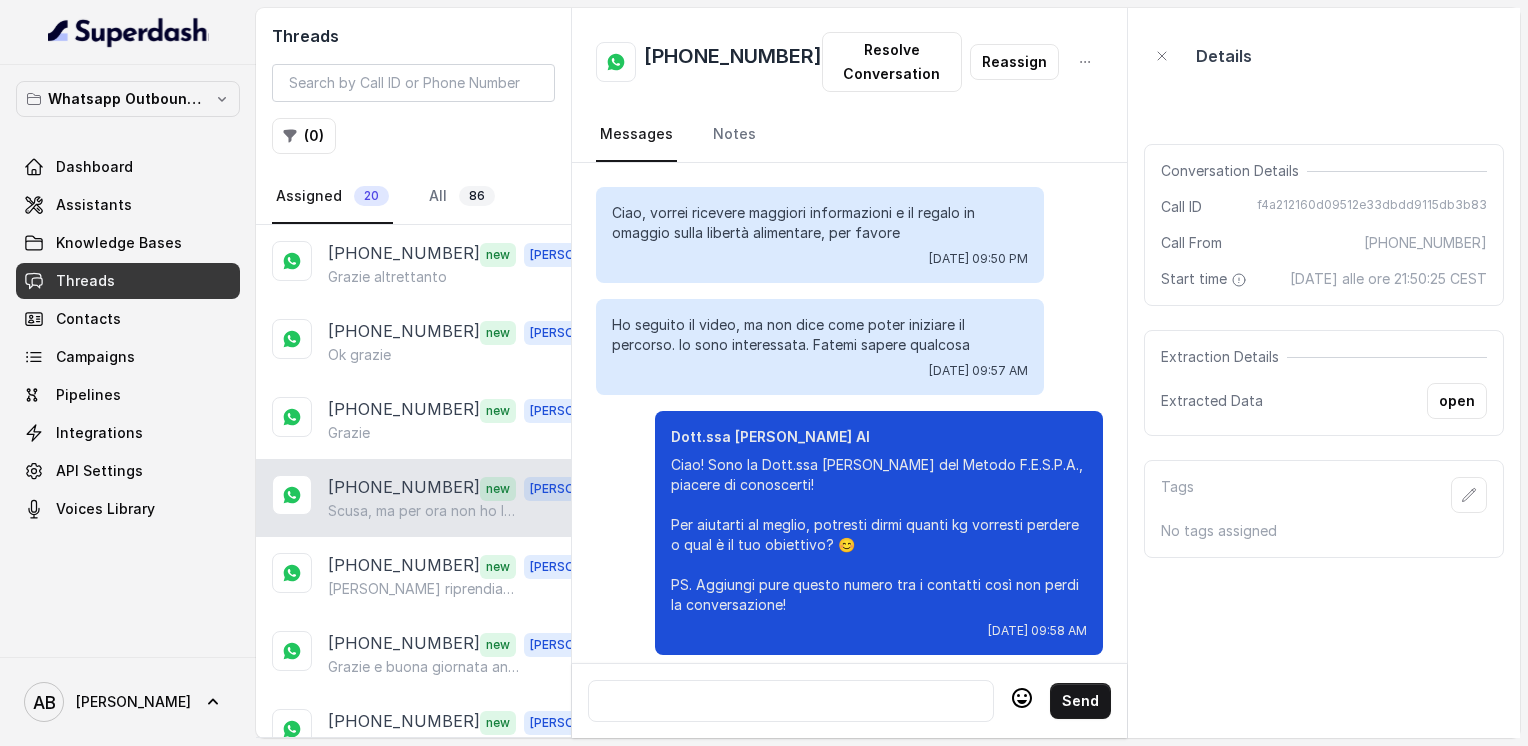 scroll, scrollTop: 2164, scrollLeft: 0, axis: vertical 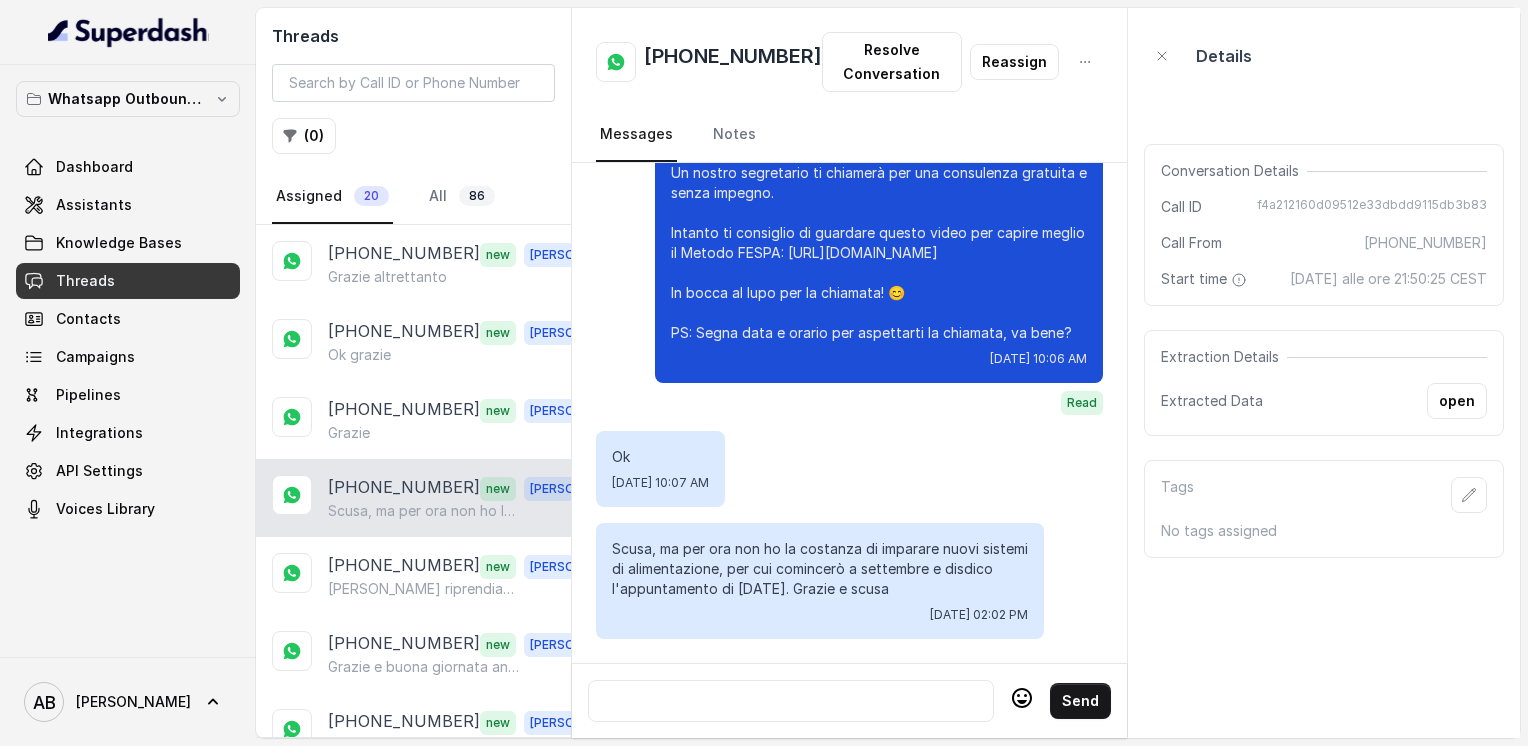 click at bounding box center (791, 701) 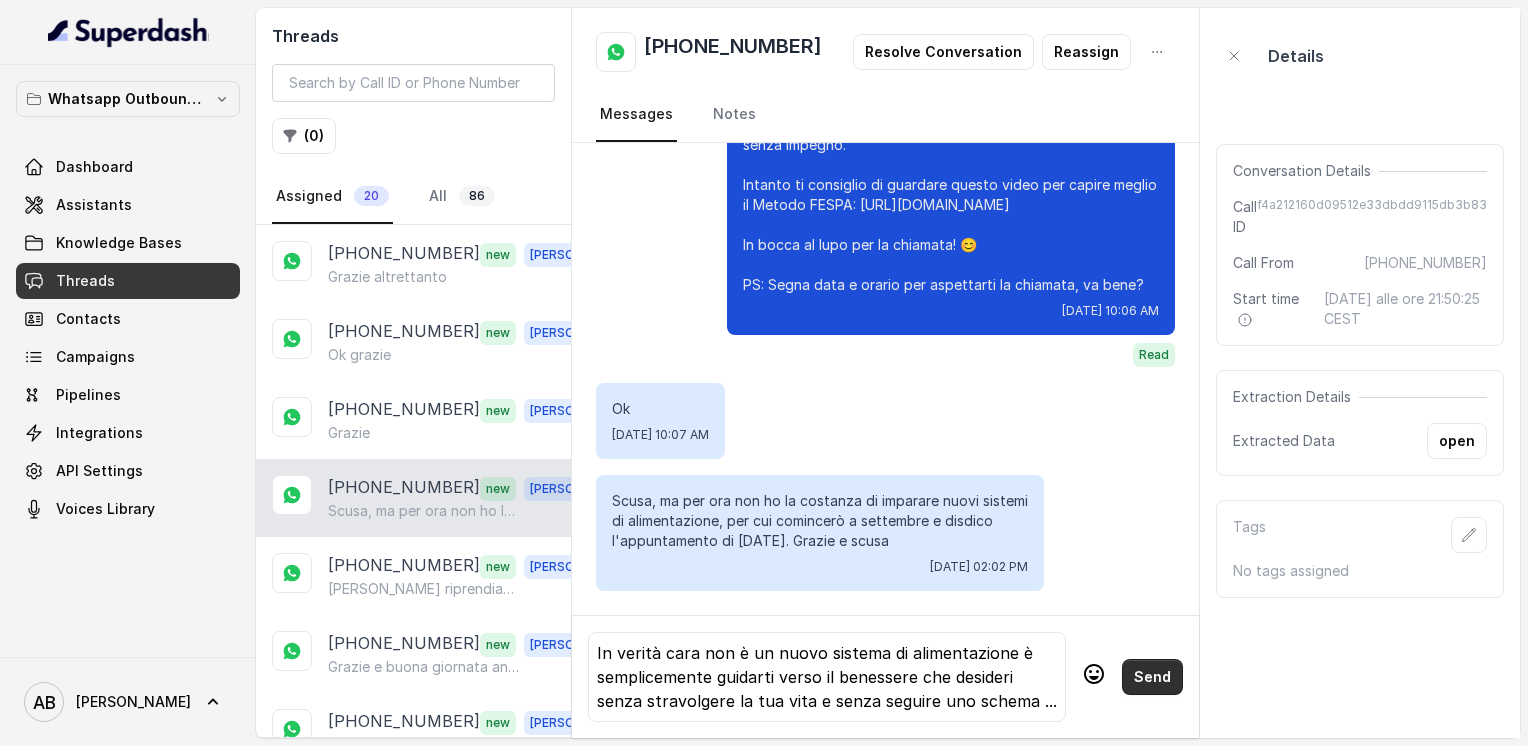 drag, startPoint x: 1158, startPoint y: 669, endPoint x: 1112, endPoint y: 658, distance: 47.296936 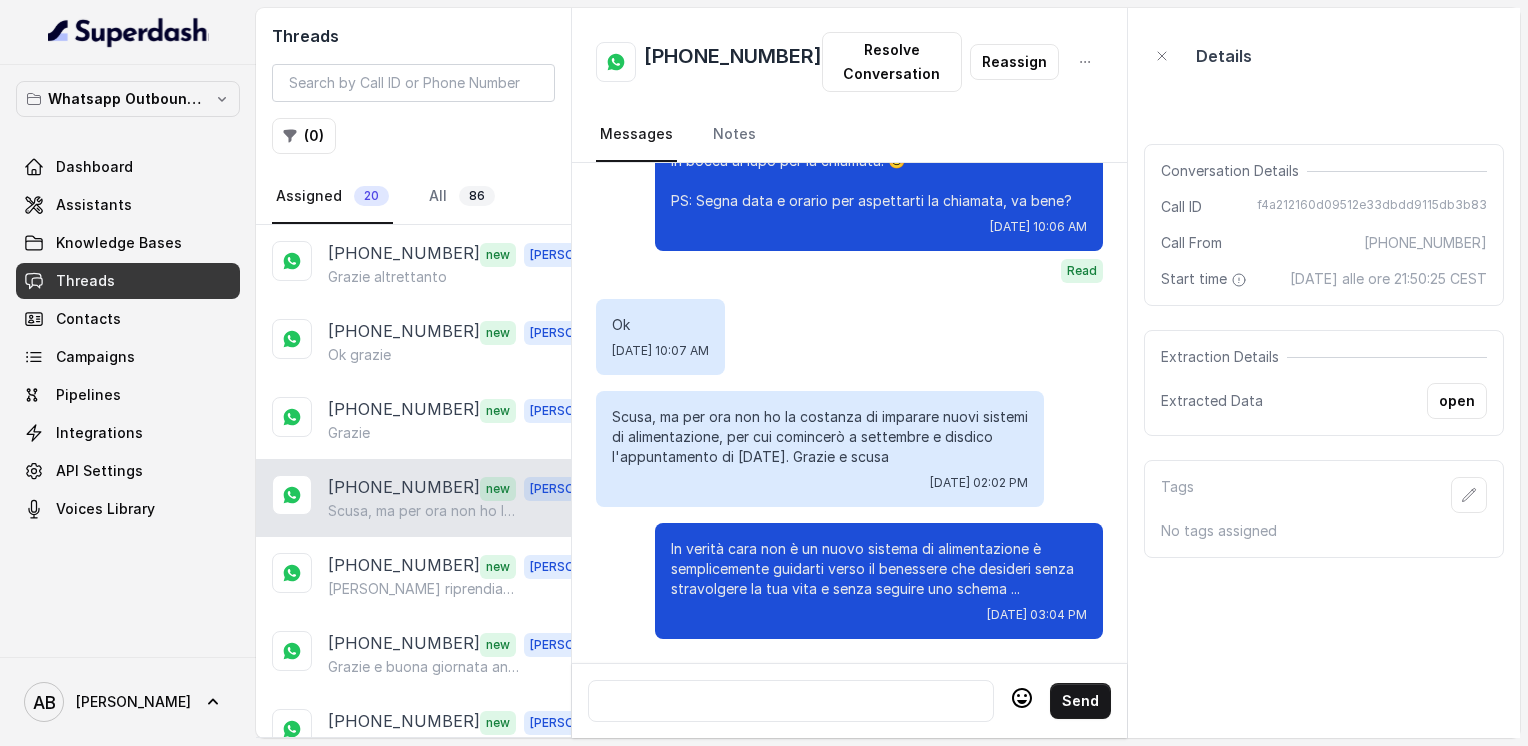 scroll, scrollTop: 2296, scrollLeft: 0, axis: vertical 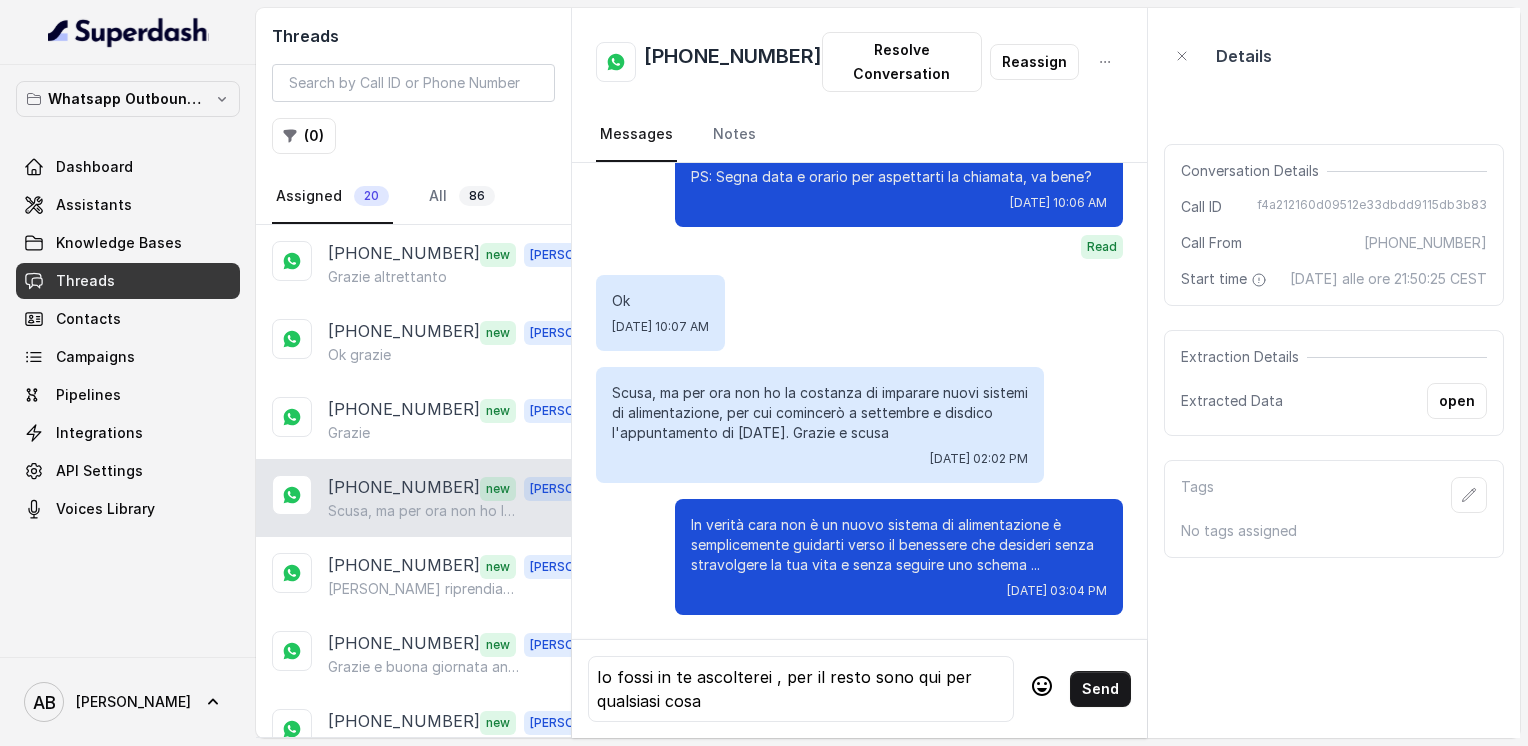 click 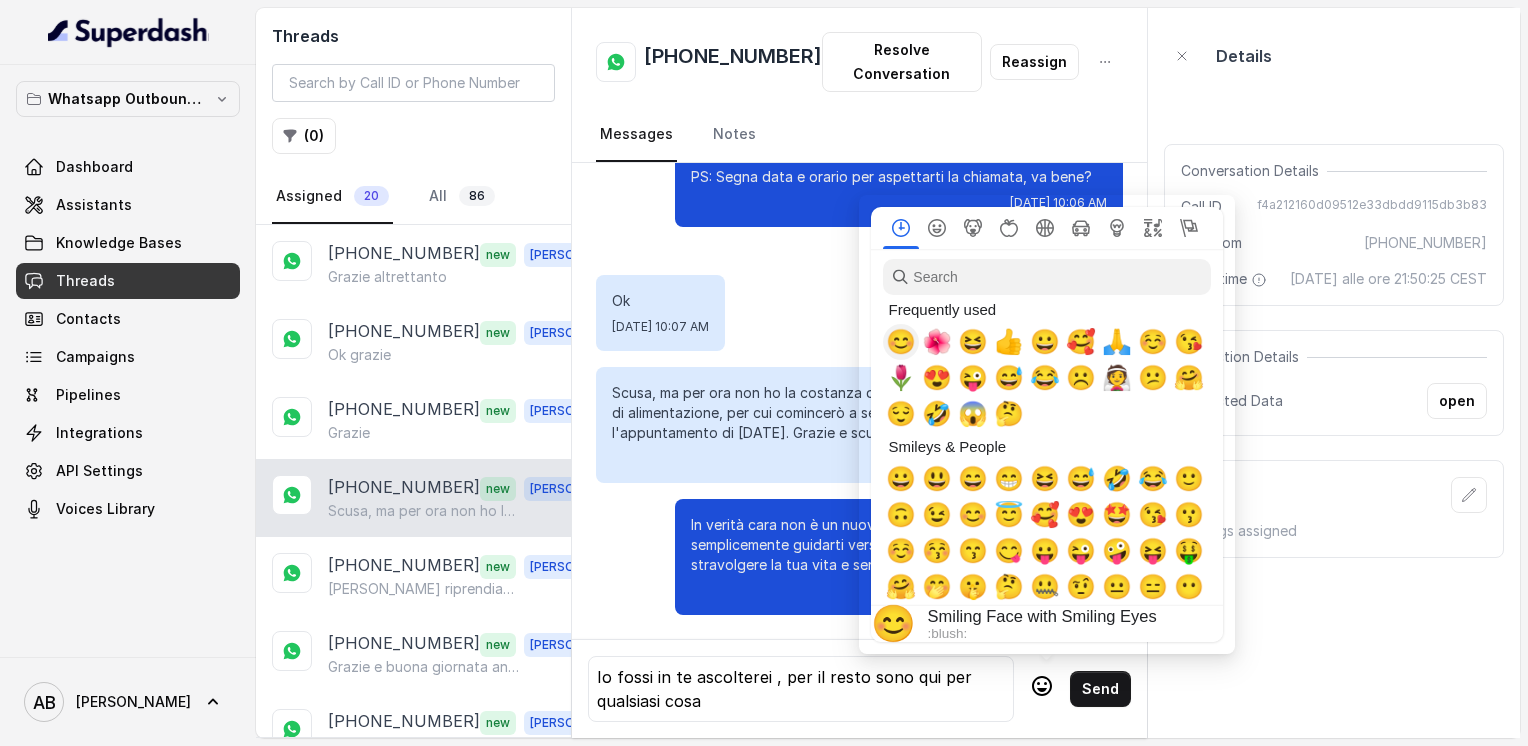 click on "😊" at bounding box center (901, 342) 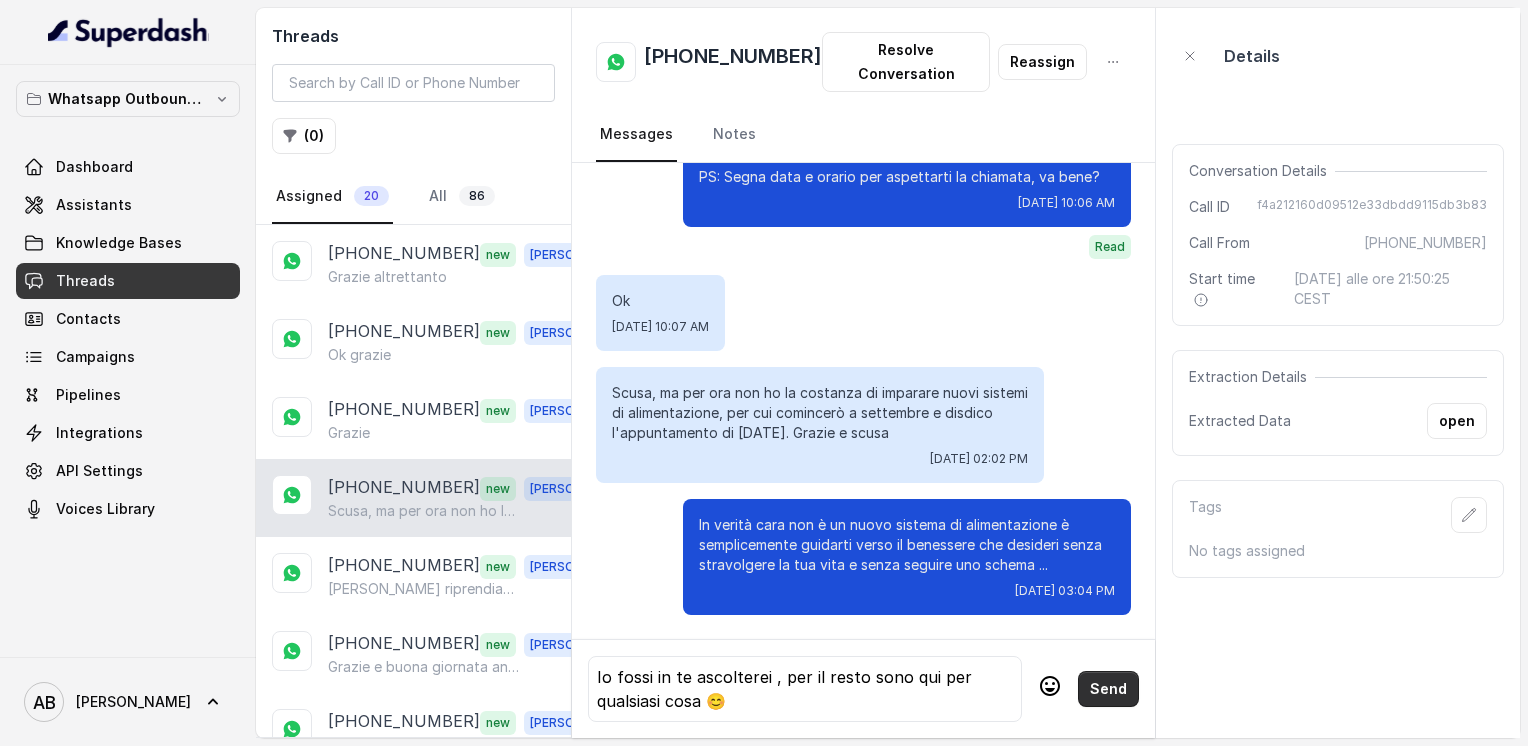 click on "Send" at bounding box center (1108, 689) 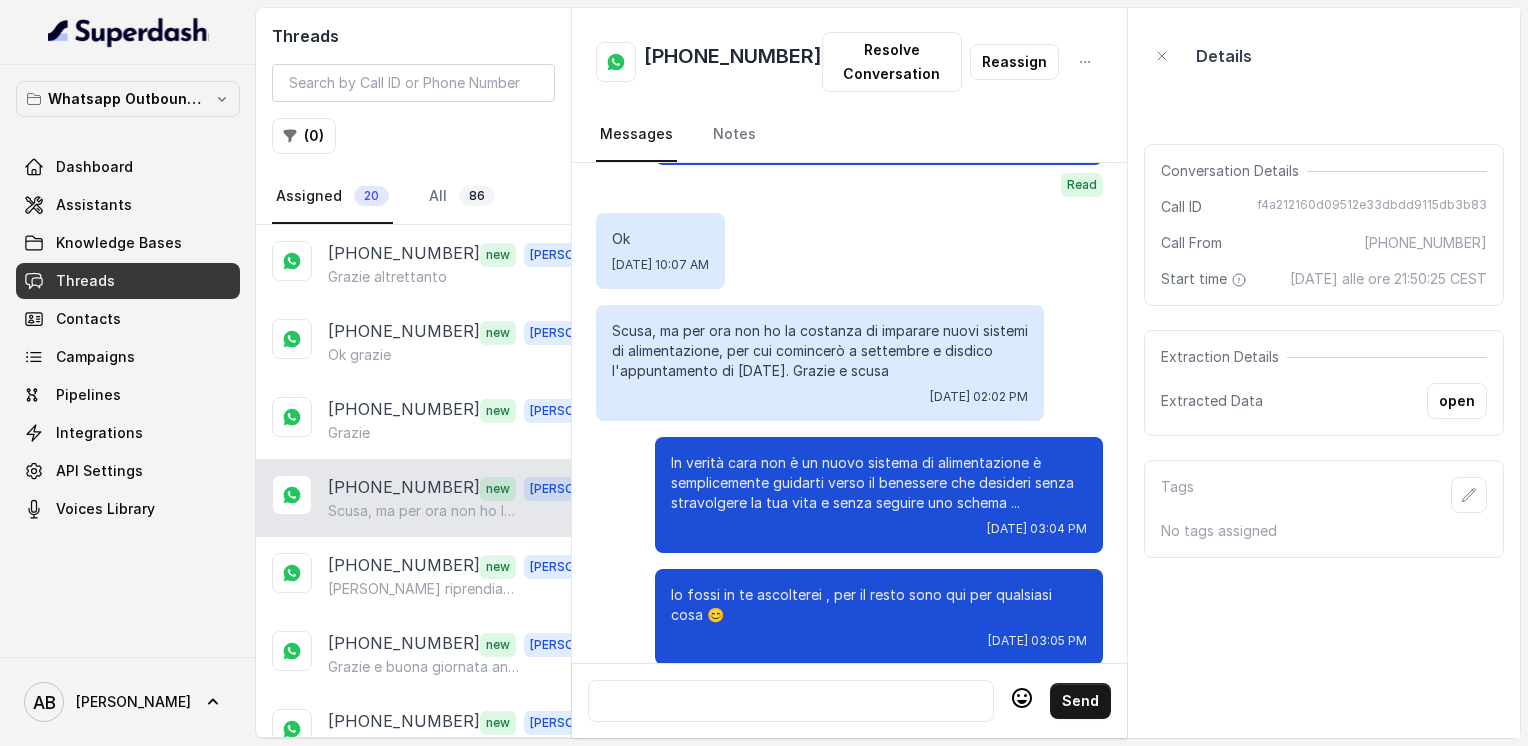 scroll, scrollTop: 2408, scrollLeft: 0, axis: vertical 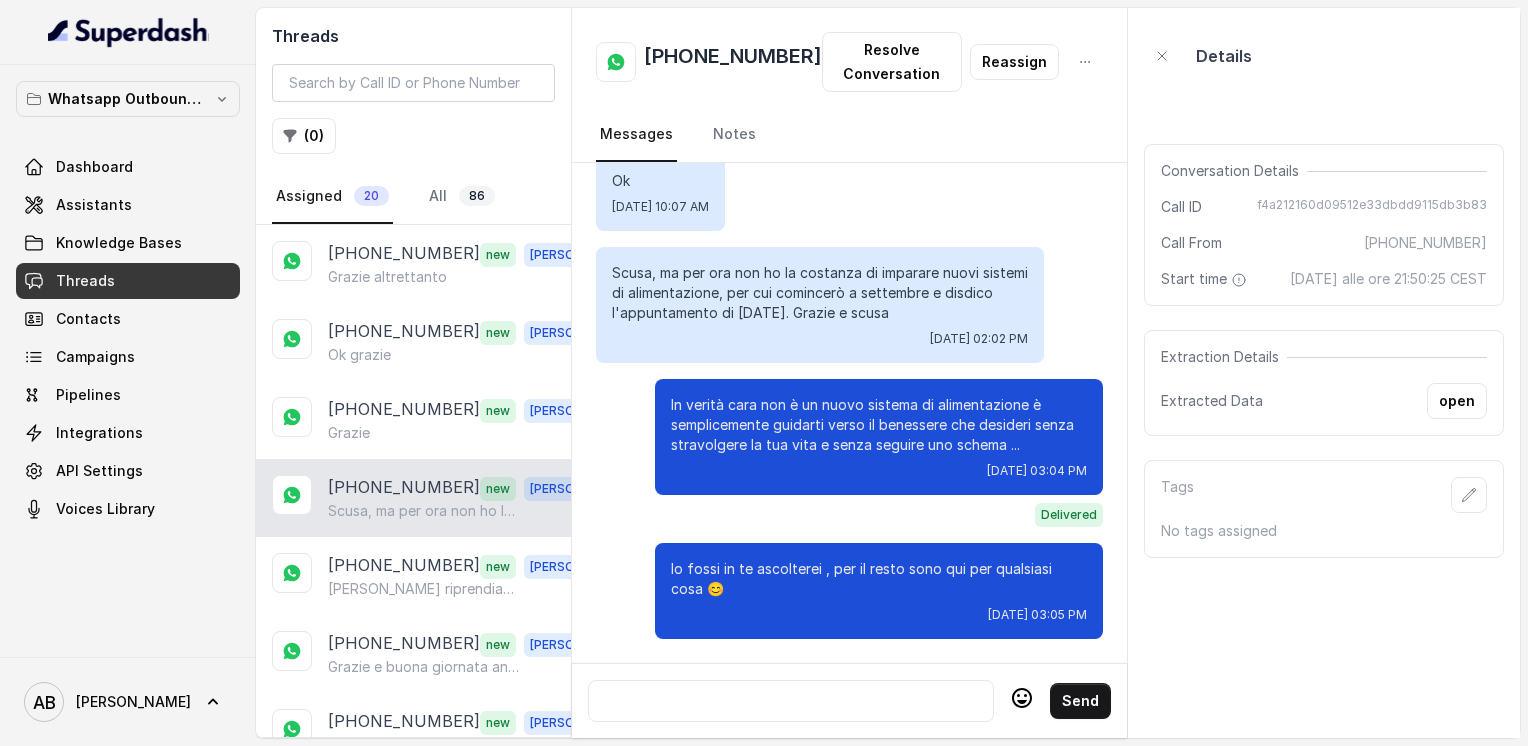 click at bounding box center (791, 701) 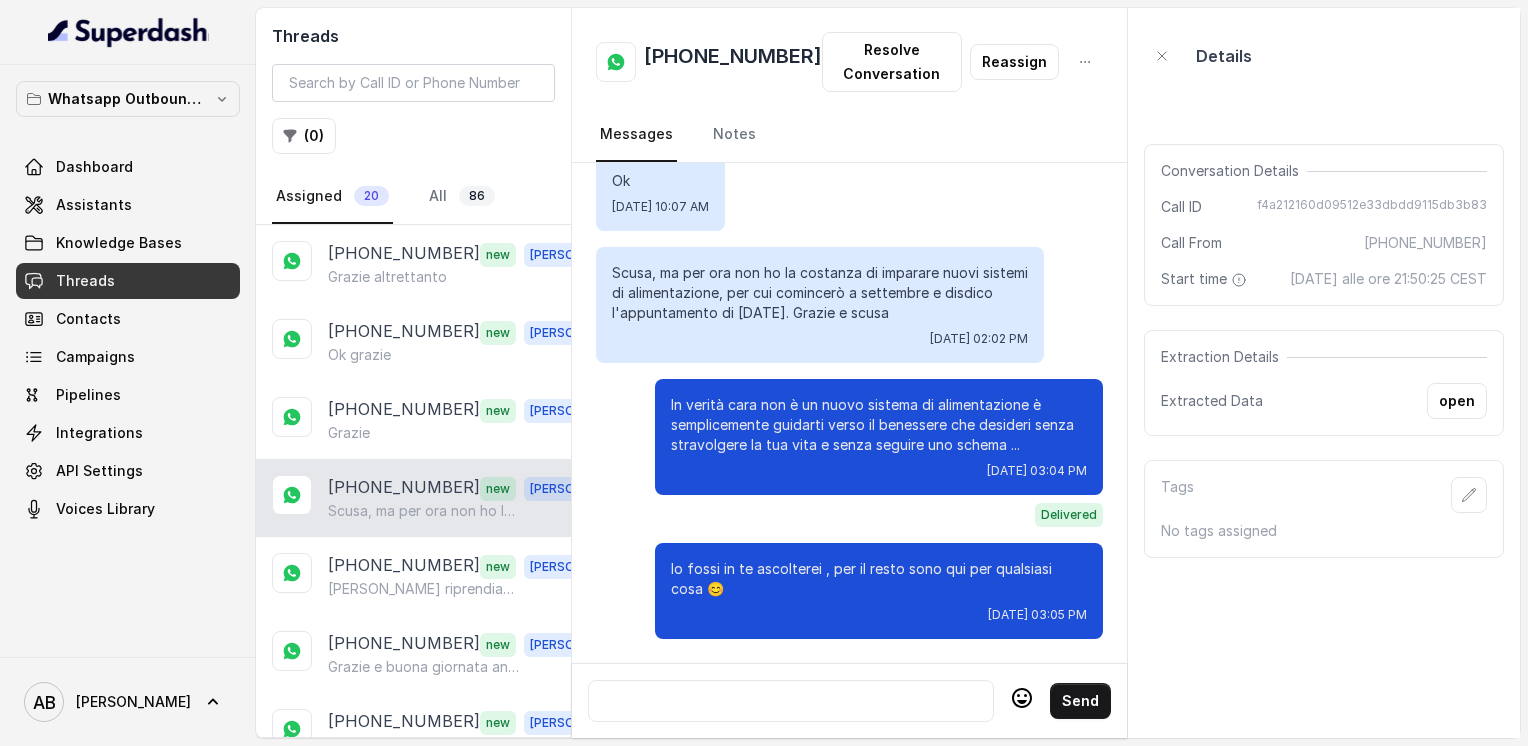 click at bounding box center (791, 701) 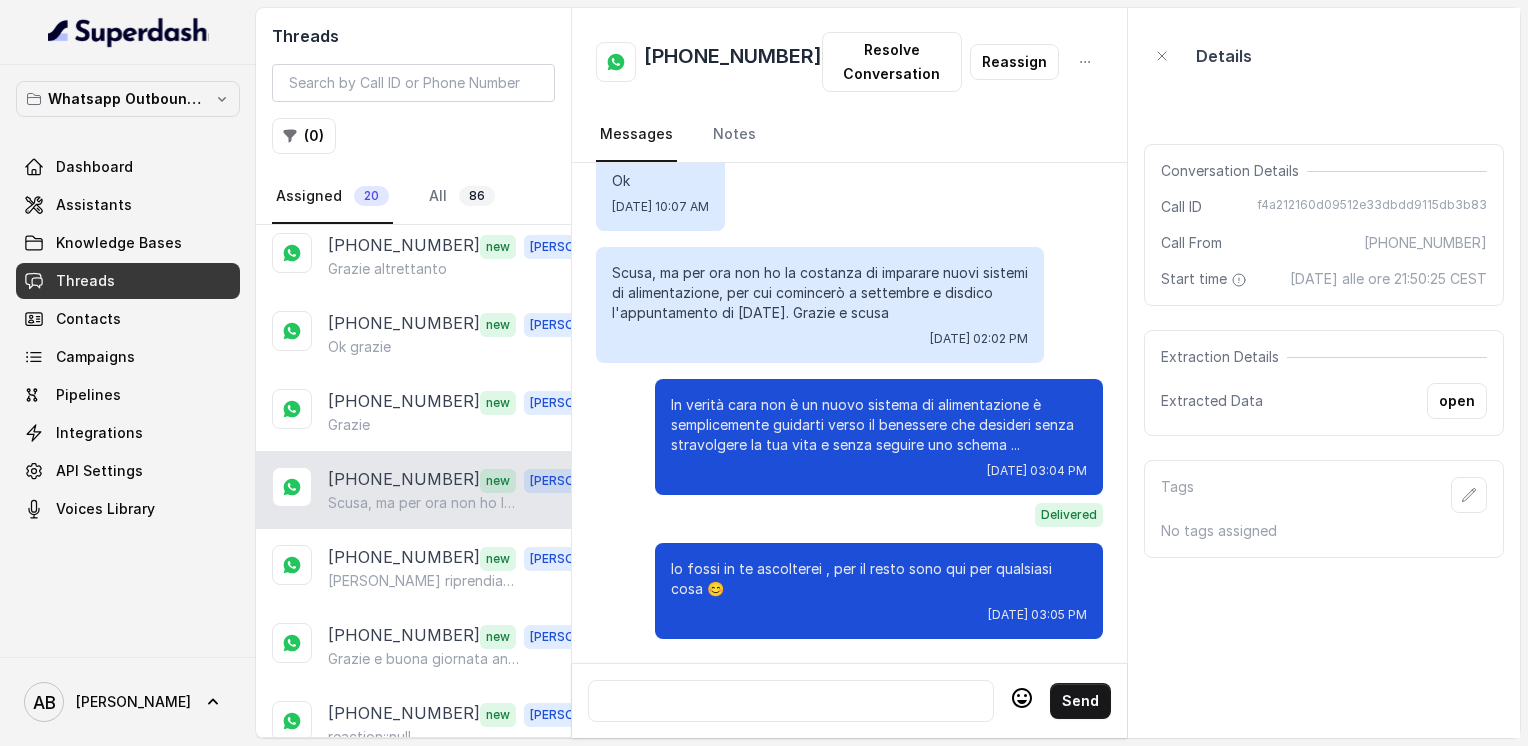 scroll, scrollTop: 0, scrollLeft: 0, axis: both 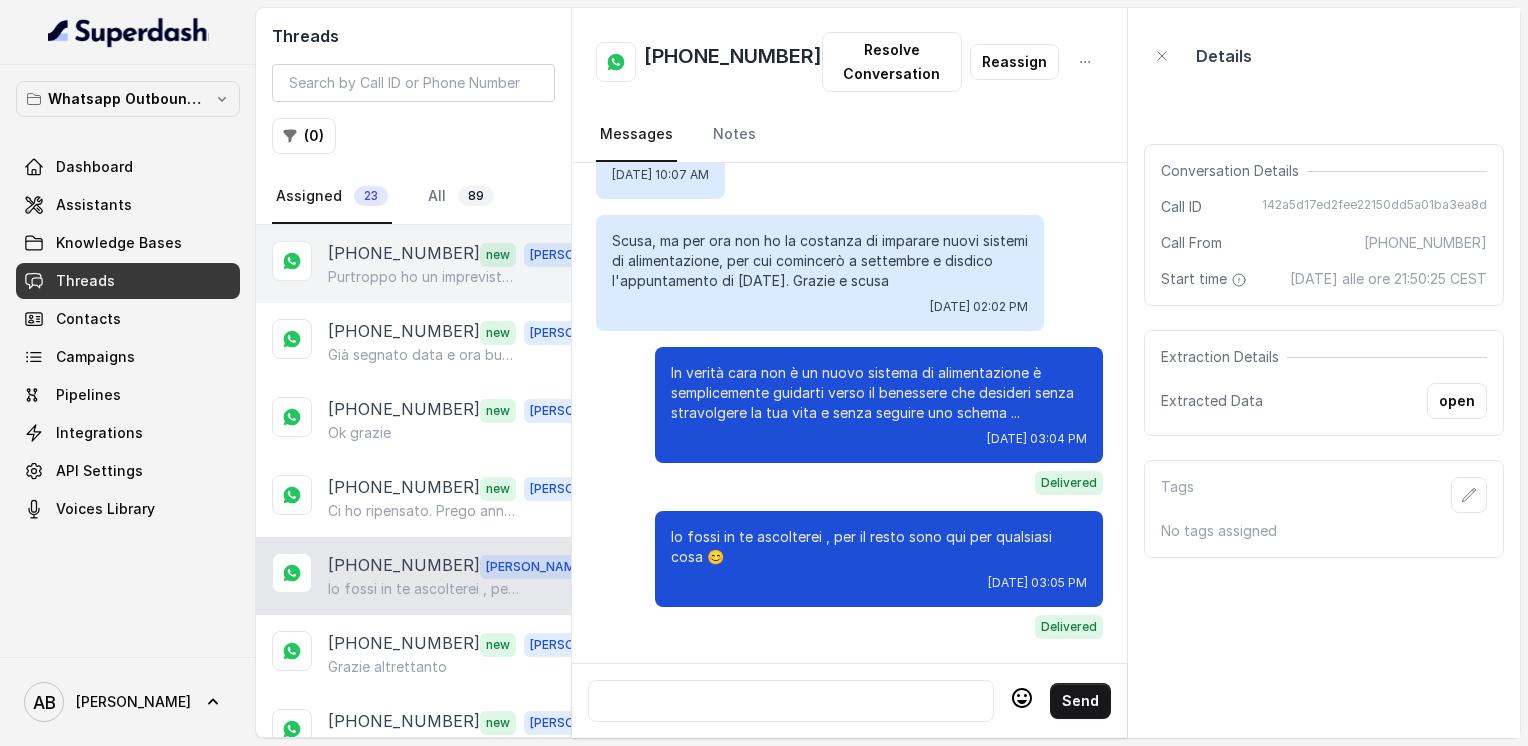 click on "[PHONE_NUMBER]   new [PERSON_NAME] ho un imprevisto non possiamo
Sentirci…" at bounding box center [413, 264] 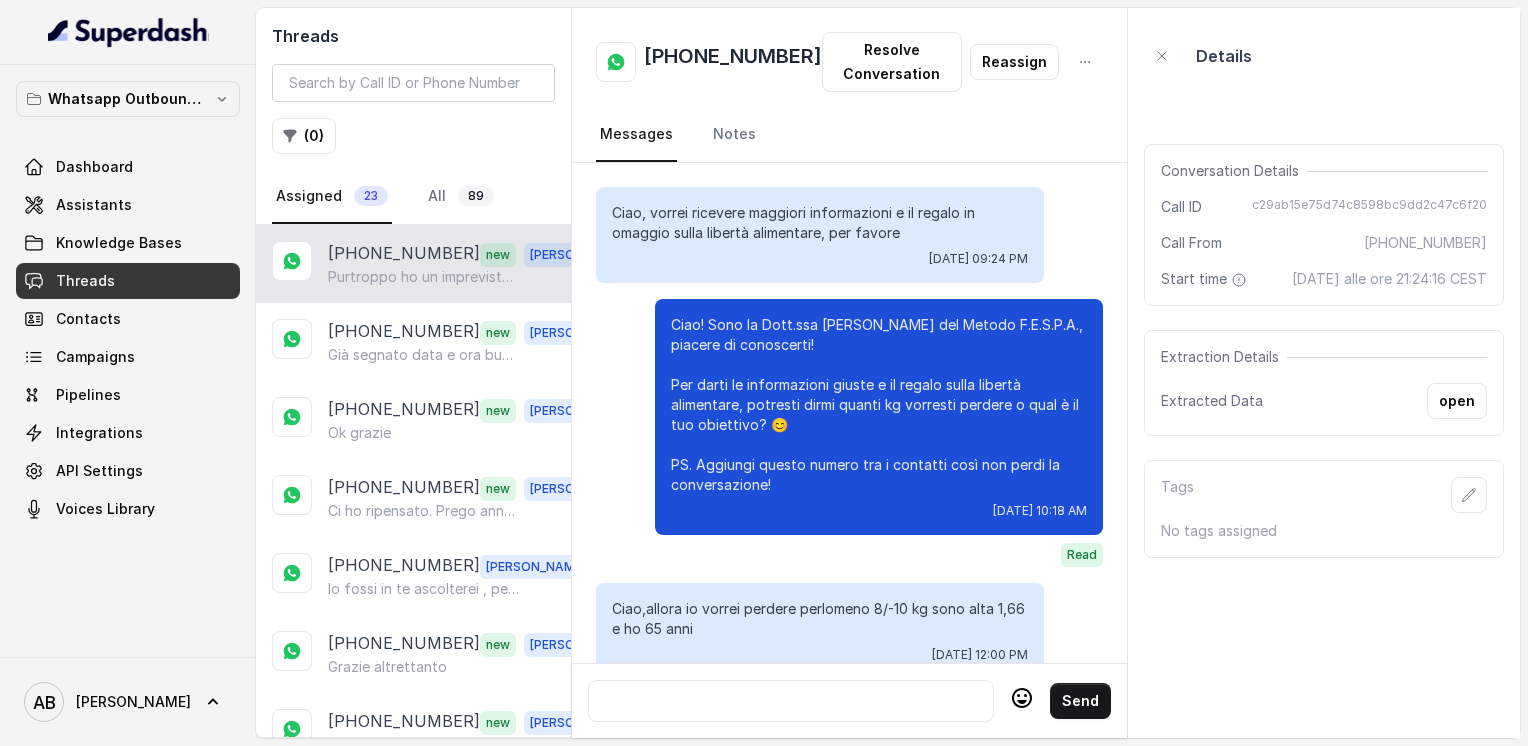 scroll, scrollTop: 3796, scrollLeft: 0, axis: vertical 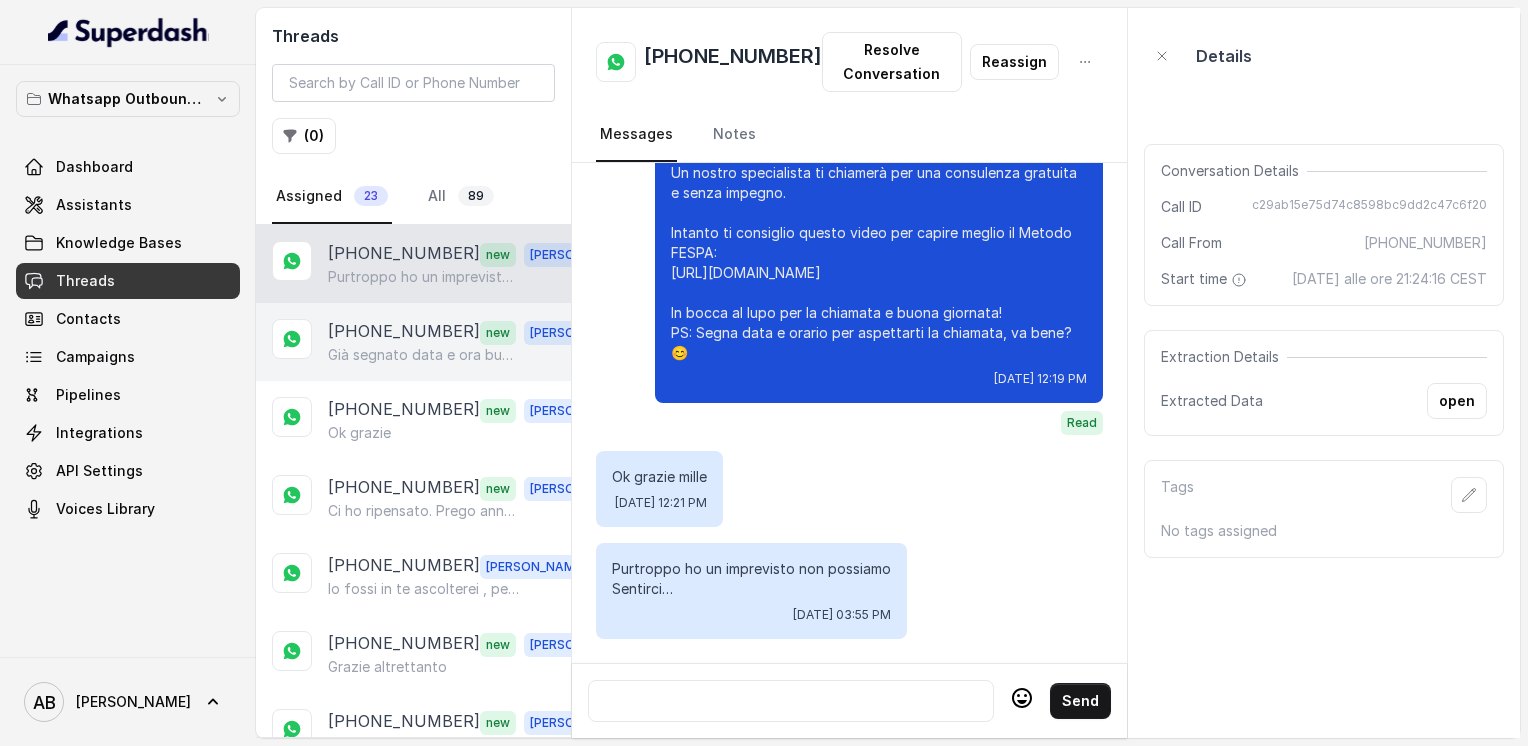 click on "[PHONE_NUMBER]" at bounding box center (404, 332) 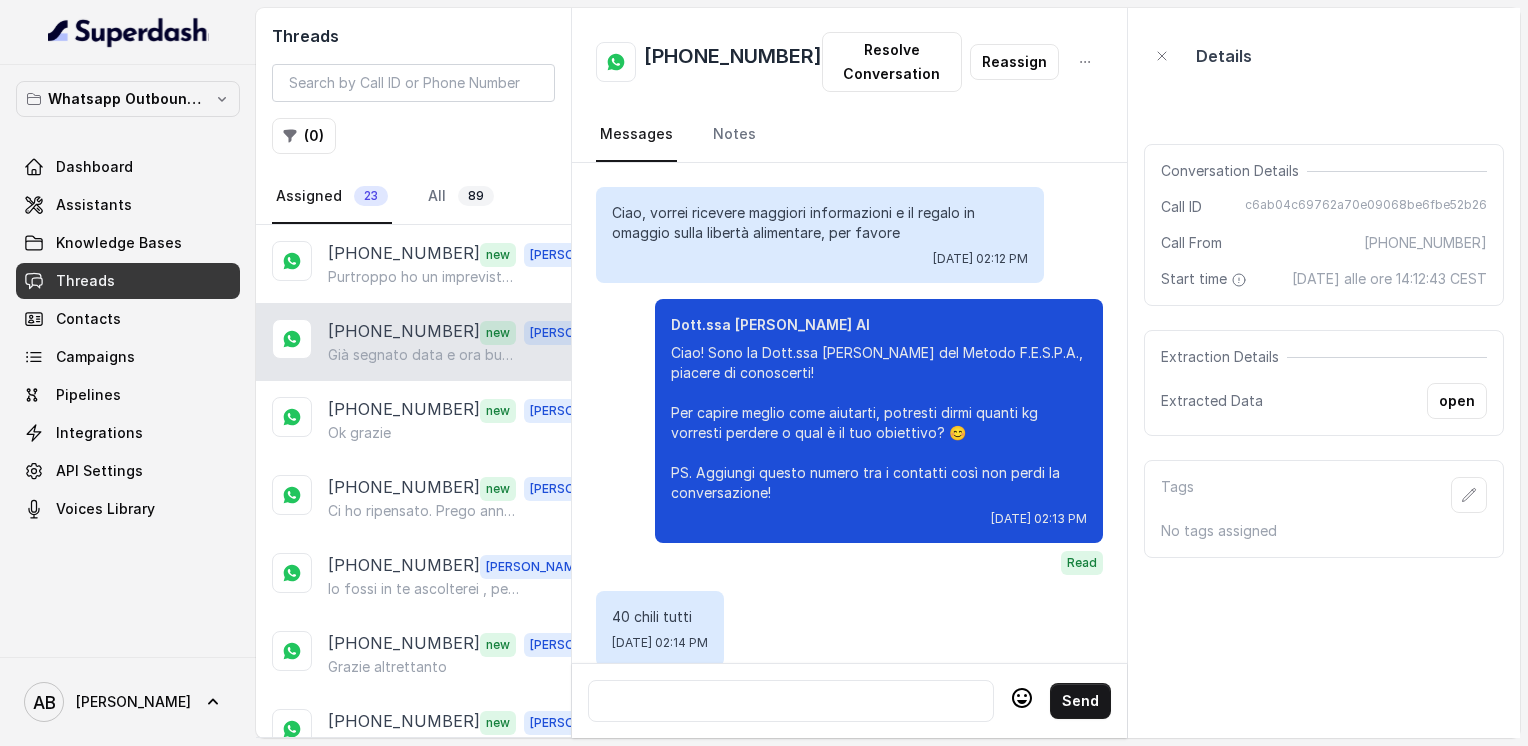 scroll, scrollTop: 2888, scrollLeft: 0, axis: vertical 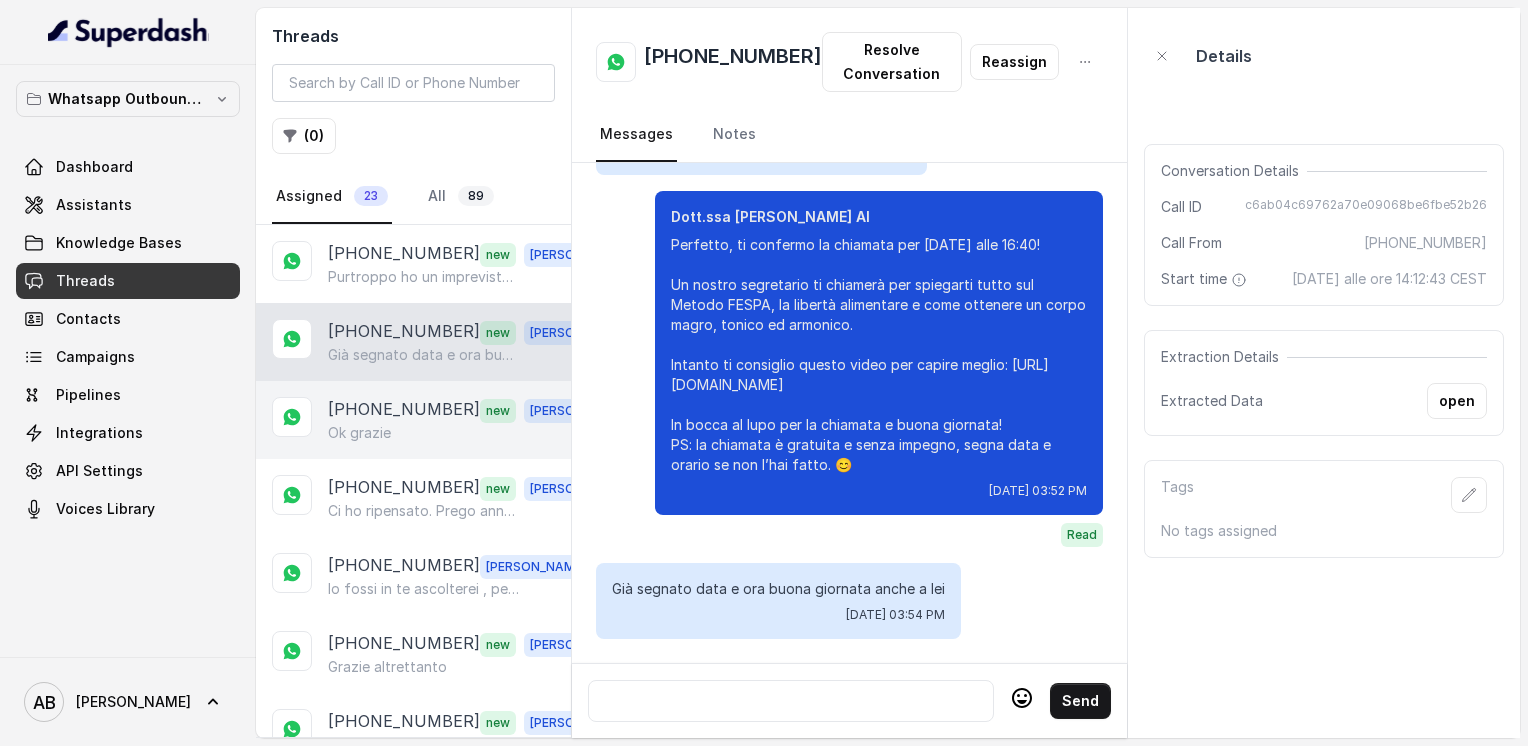 click on "[PHONE_NUMBER]" at bounding box center [404, 410] 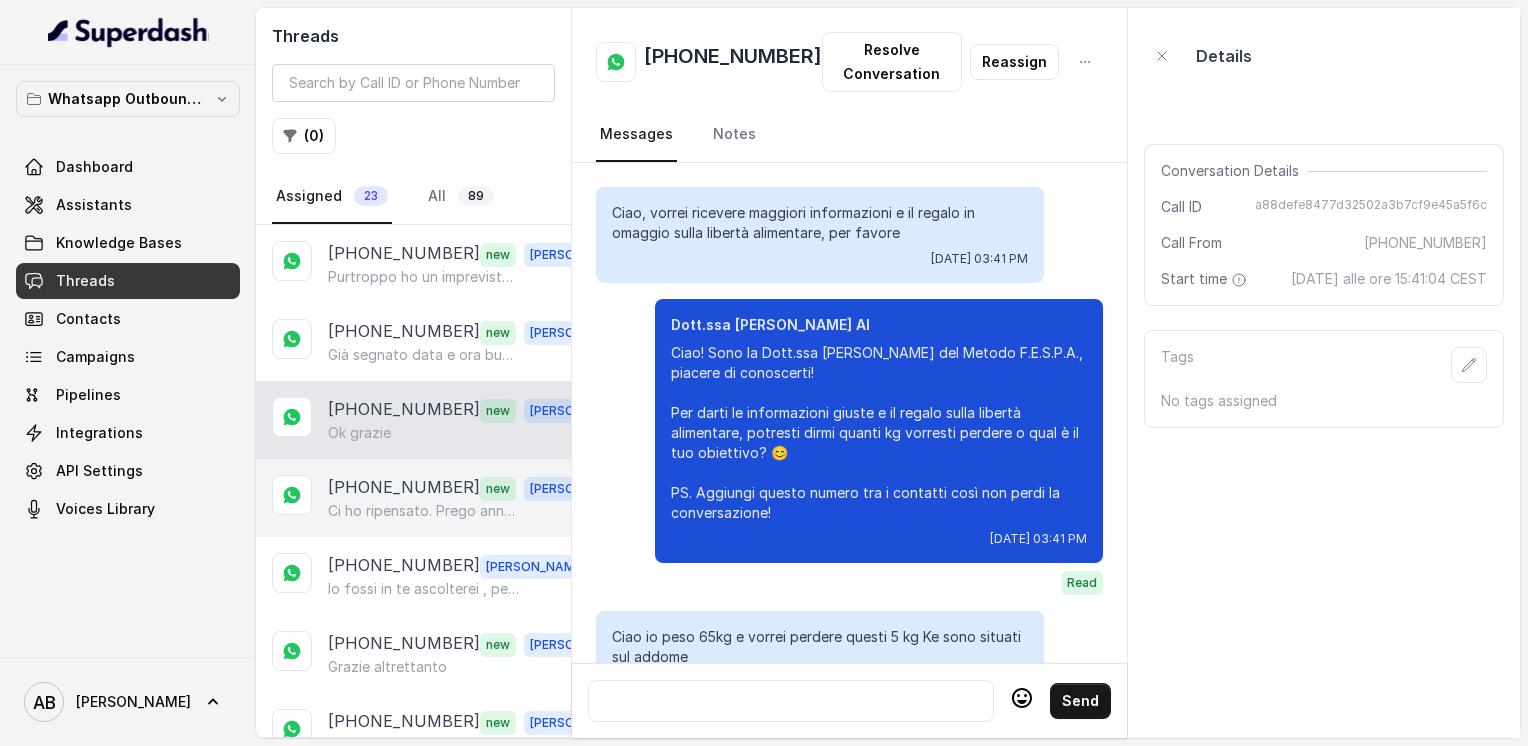 scroll, scrollTop: 1716, scrollLeft: 0, axis: vertical 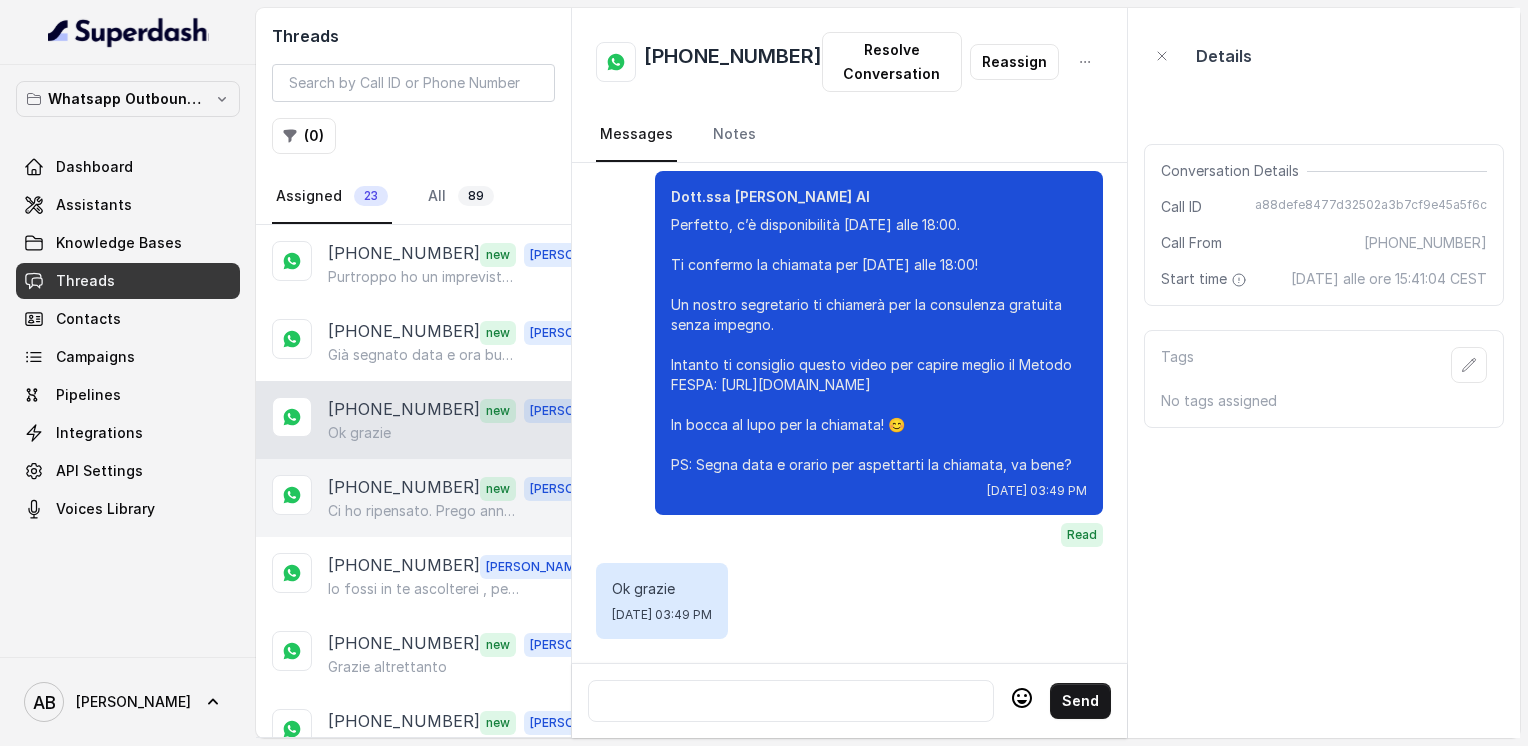 click on "[PHONE_NUMBER]" at bounding box center (404, 488) 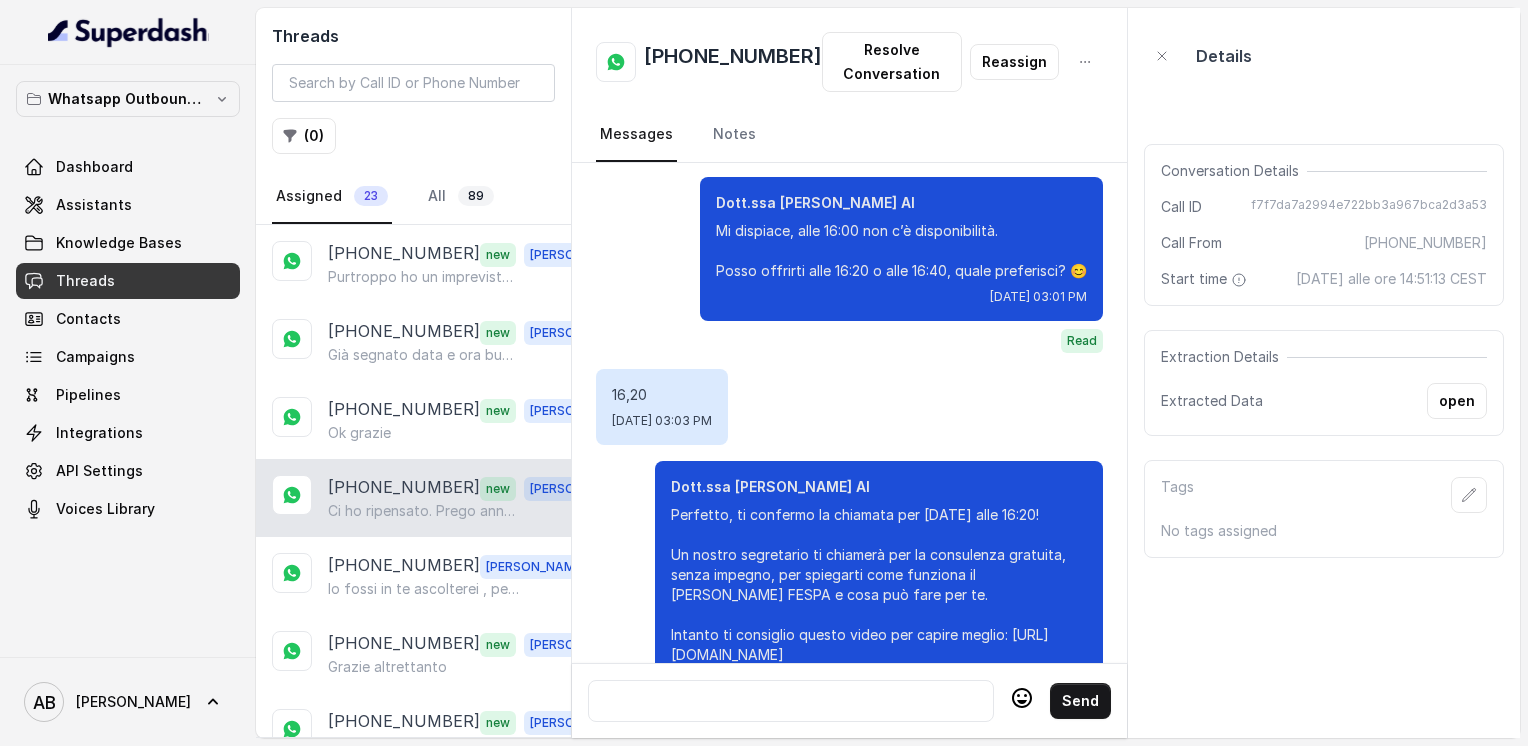 scroll, scrollTop: 2468, scrollLeft: 0, axis: vertical 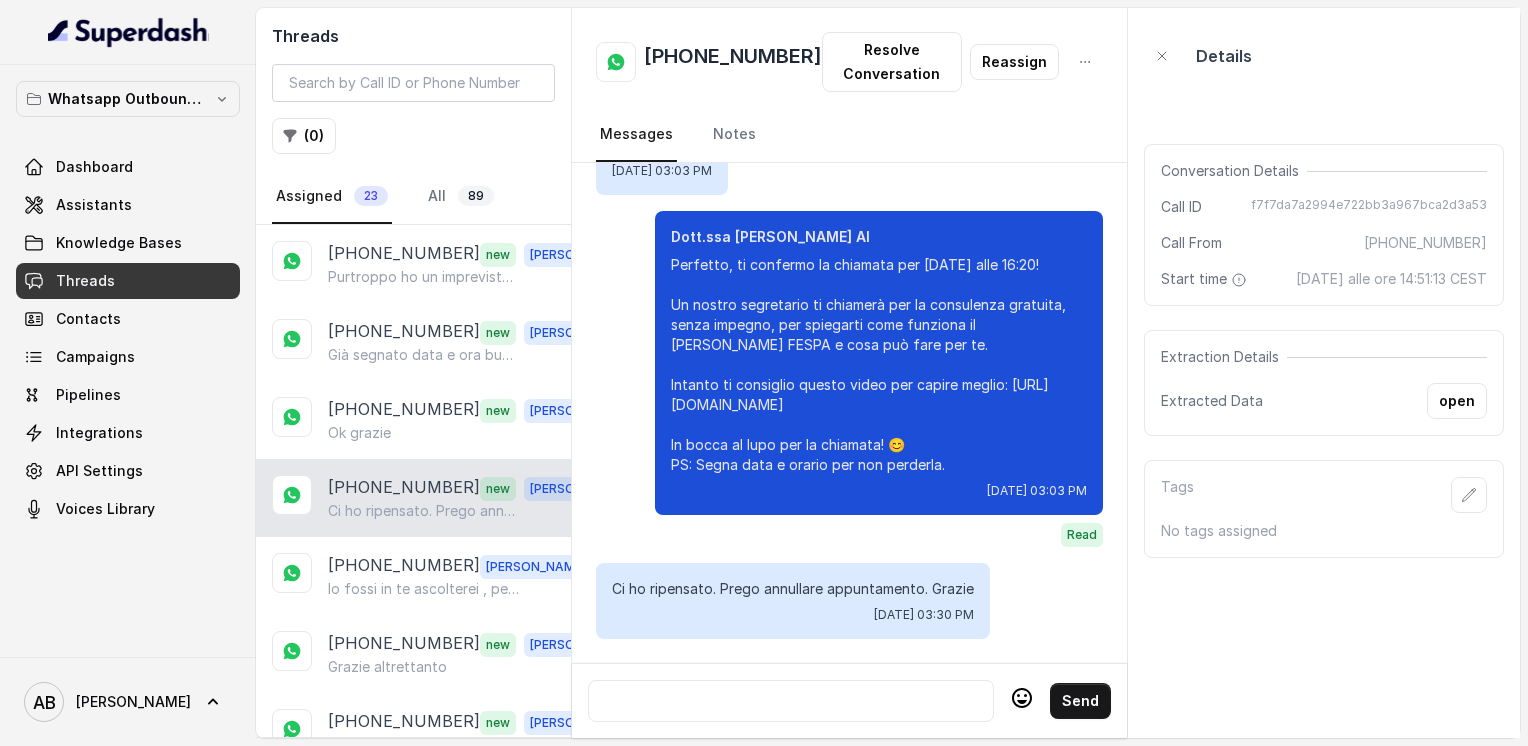 click at bounding box center (791, 701) 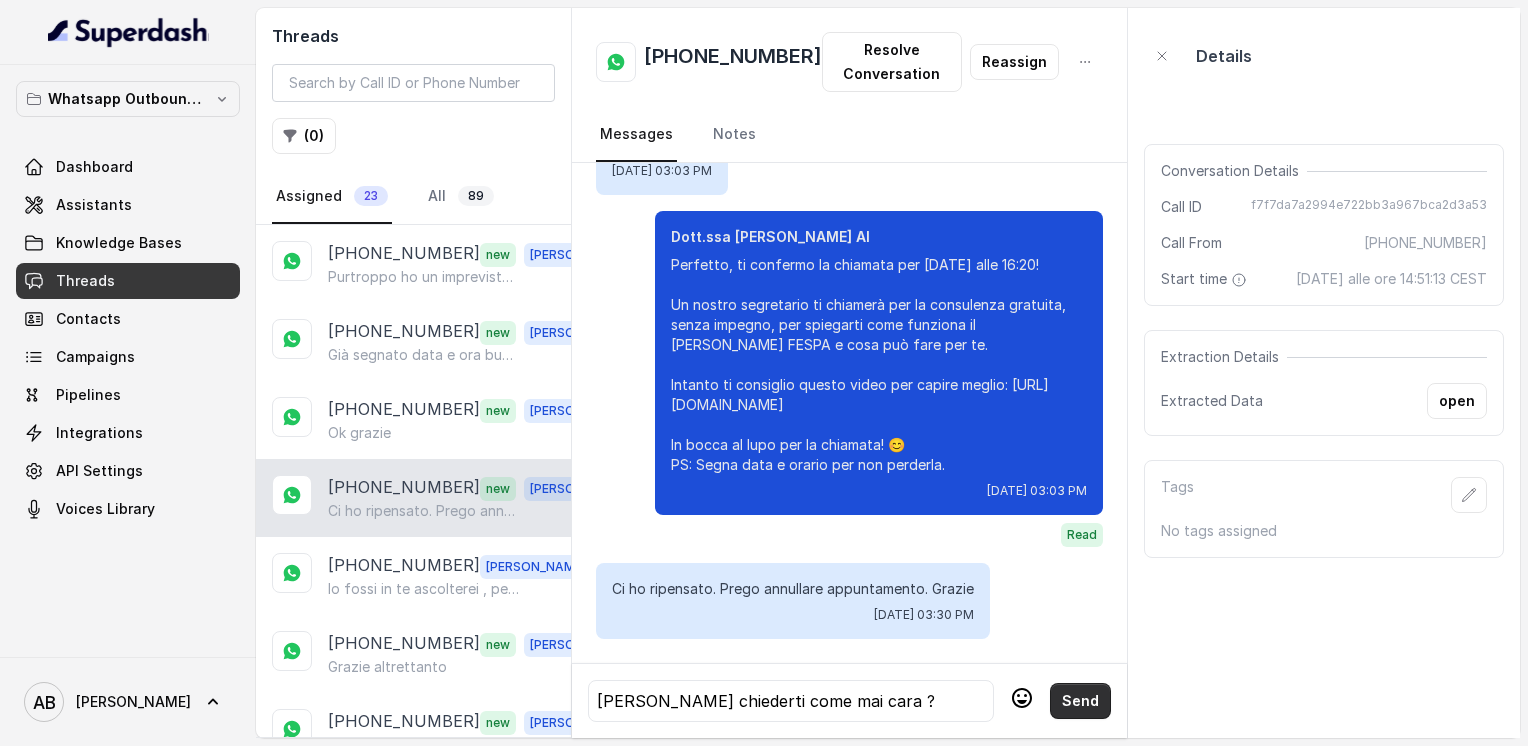 click on "Send" at bounding box center (1080, 701) 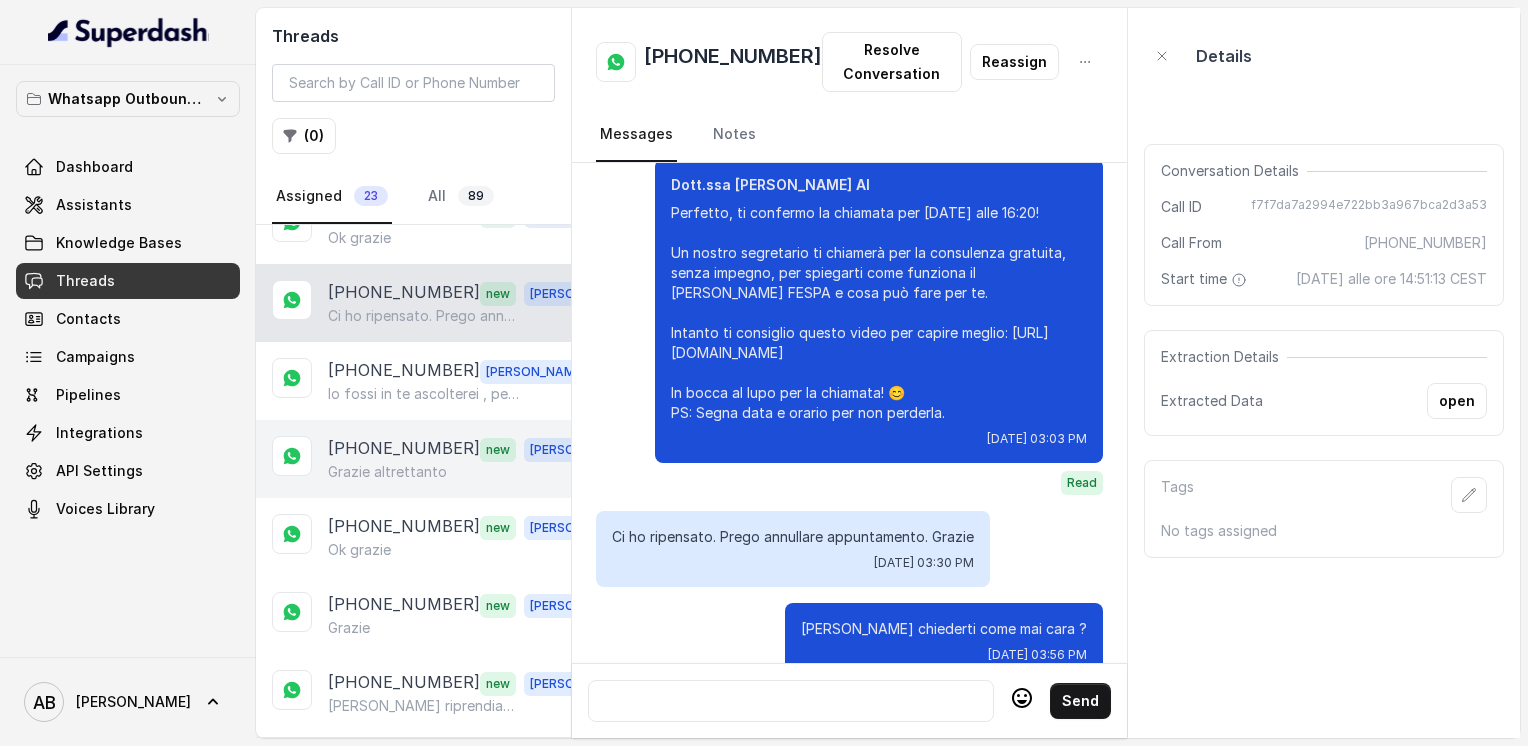 scroll, scrollTop: 200, scrollLeft: 0, axis: vertical 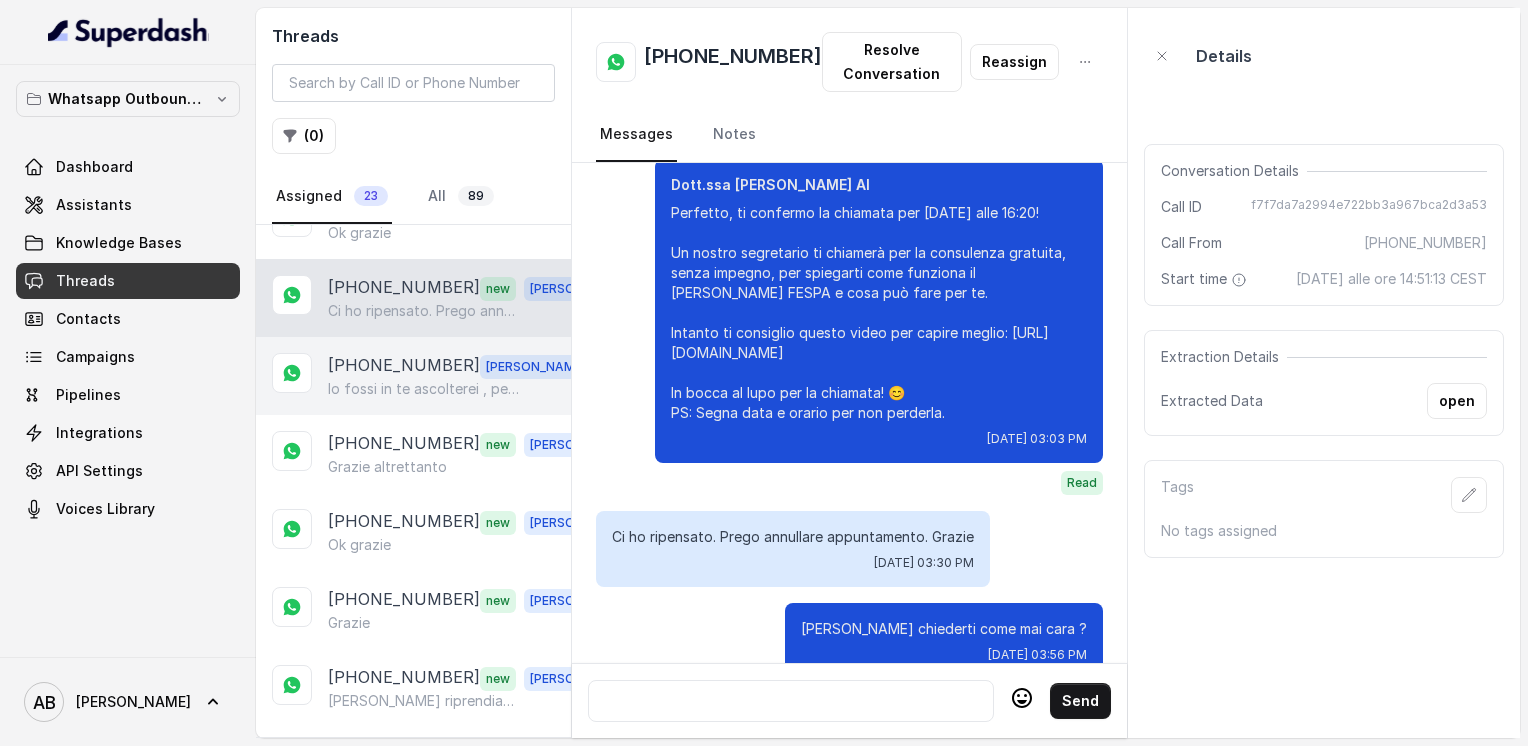 click on "Io fossi in te ascolterei , per il resto sono qui per qualsiasi cosa 😊" at bounding box center (424, 389) 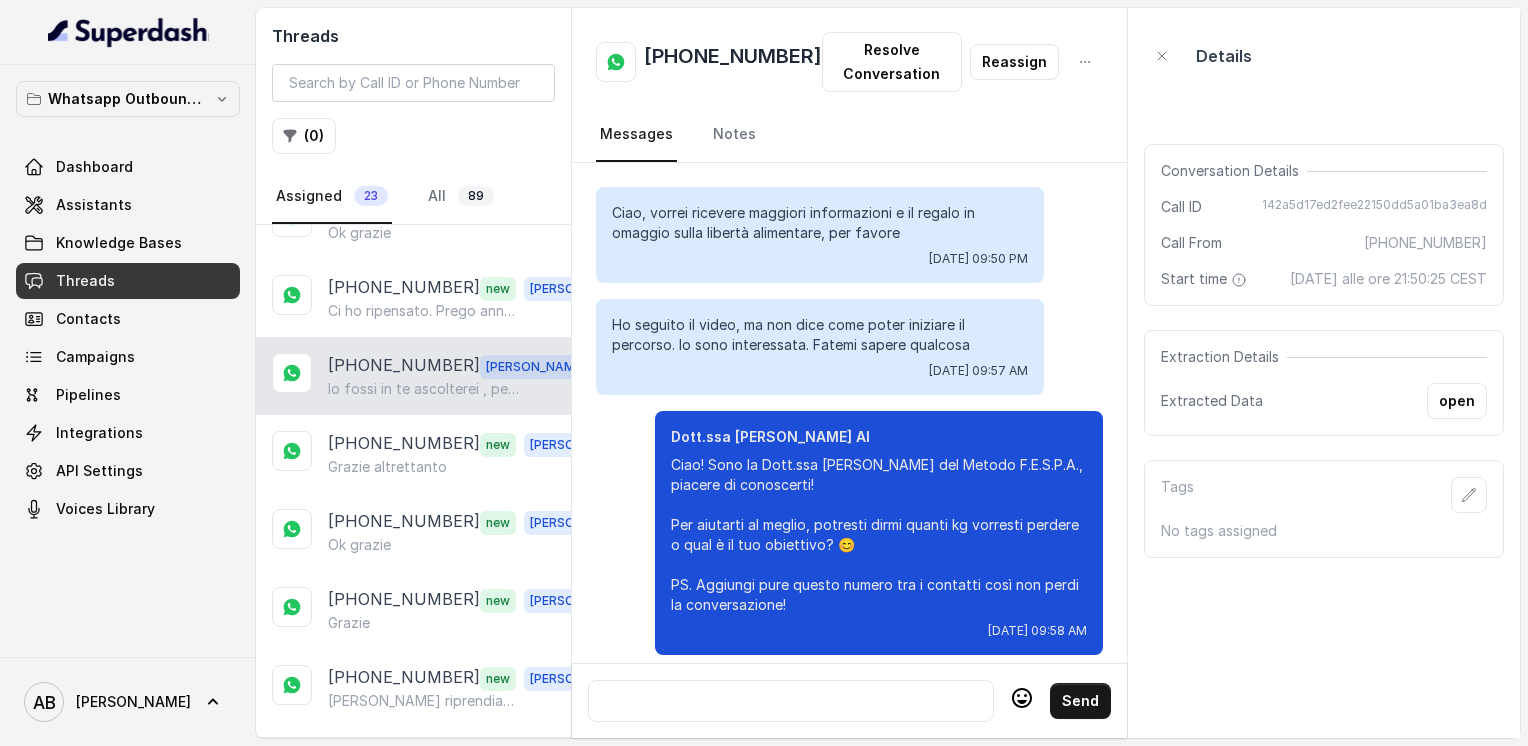 scroll, scrollTop: 2472, scrollLeft: 0, axis: vertical 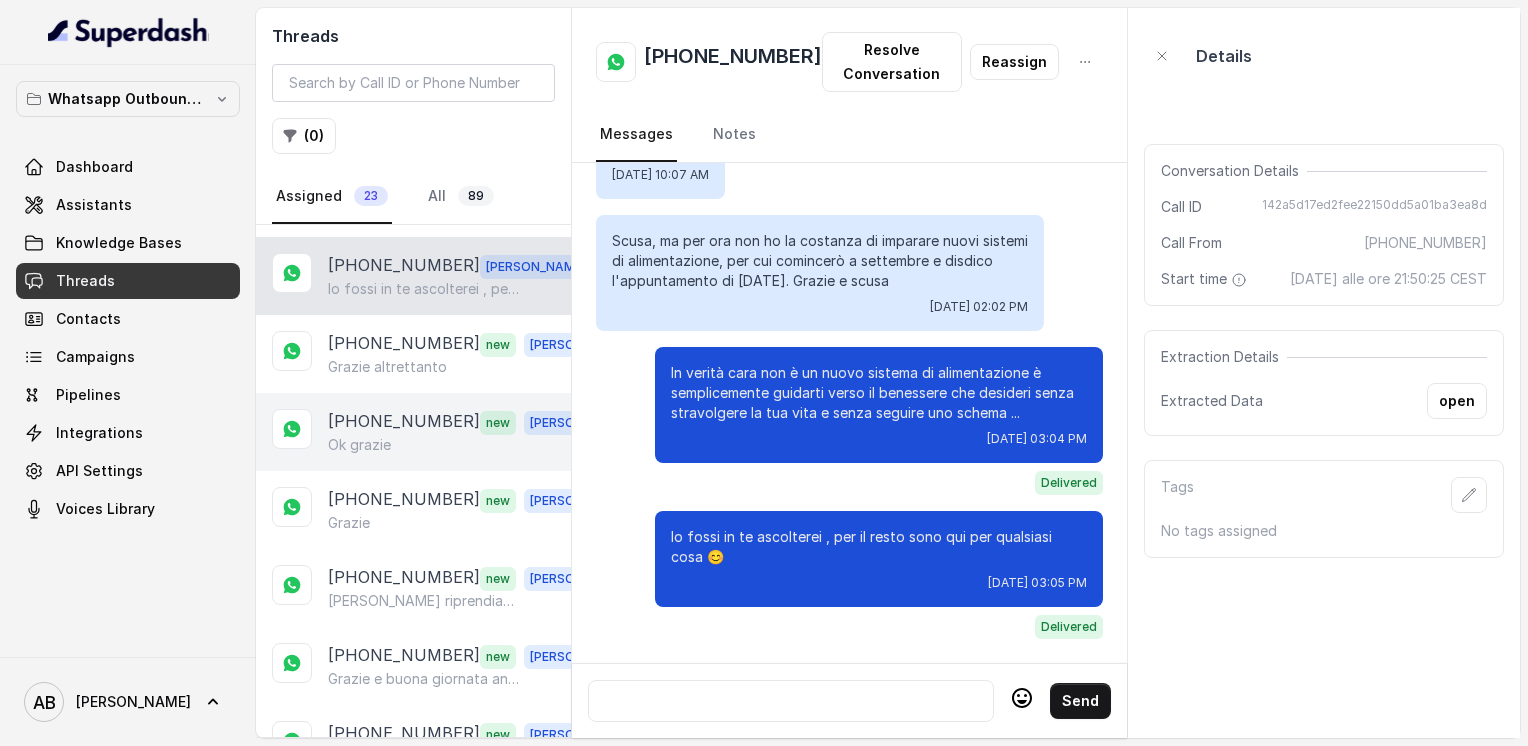 click on "[PHONE_NUMBER]   new [PERSON_NAME] grazie" at bounding box center (413, 432) 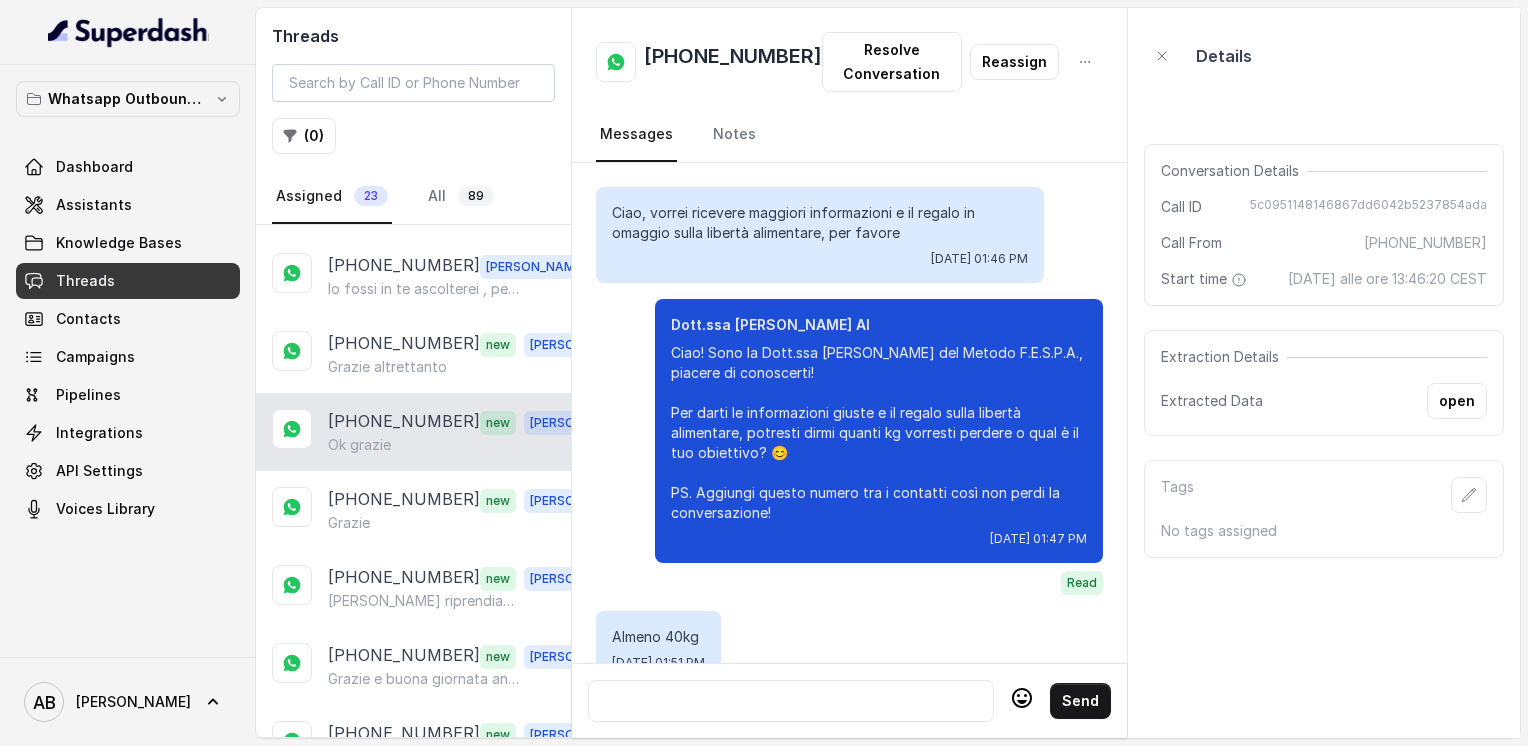 scroll, scrollTop: 4308, scrollLeft: 0, axis: vertical 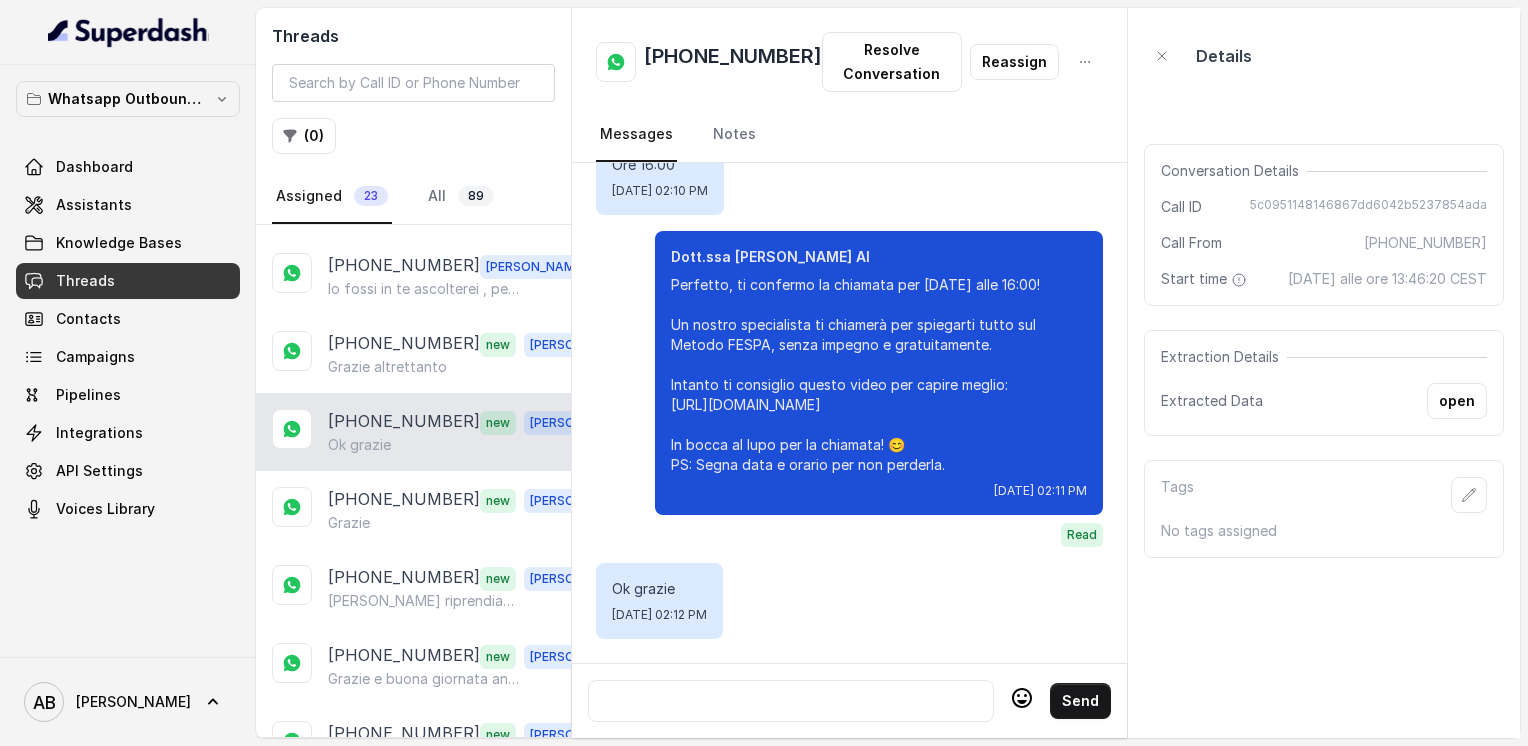 click on "[PHONE_NUMBER]   new [PERSON_NAME] grazie" at bounding box center (413, 432) 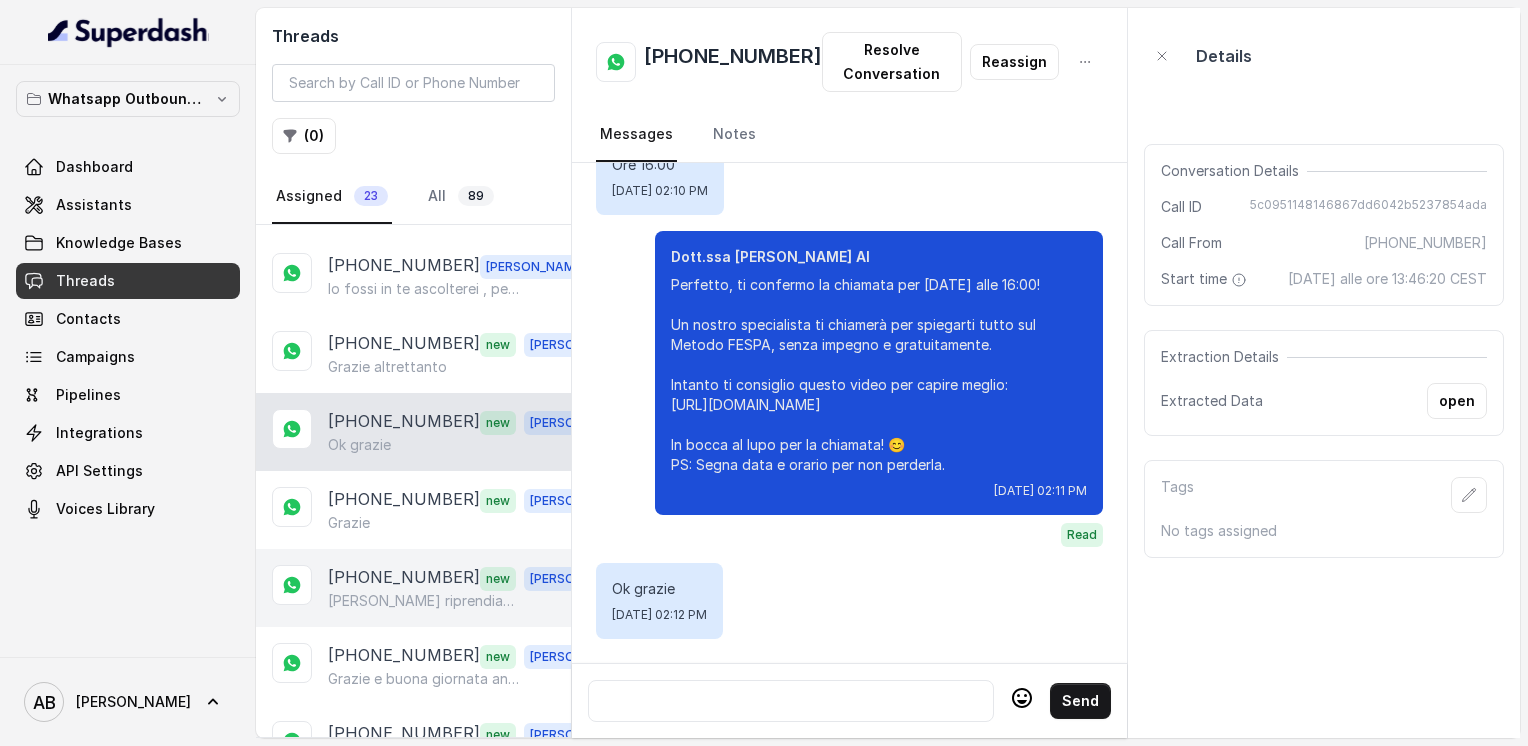 click on "[PHONE_NUMBER]" at bounding box center (404, 578) 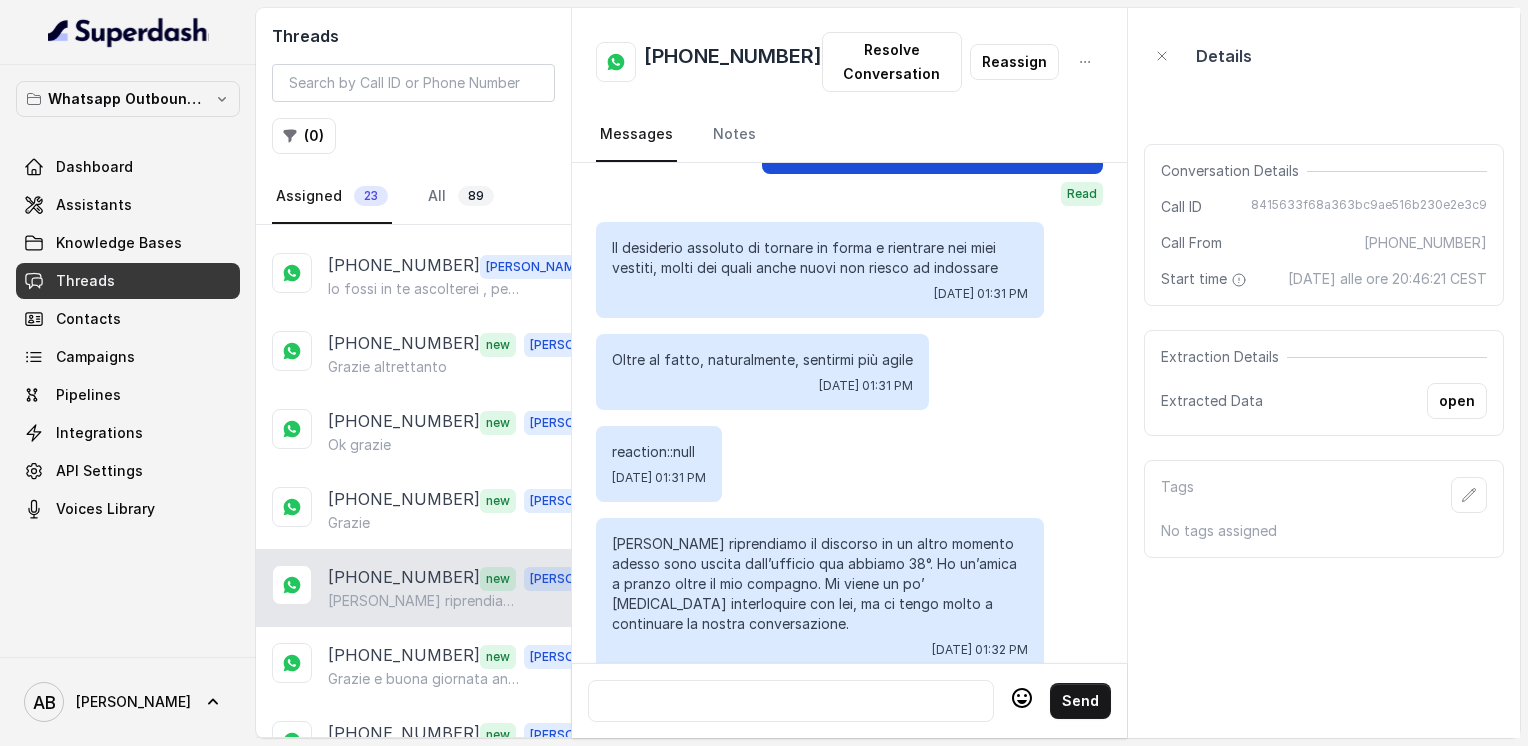scroll, scrollTop: 1624, scrollLeft: 0, axis: vertical 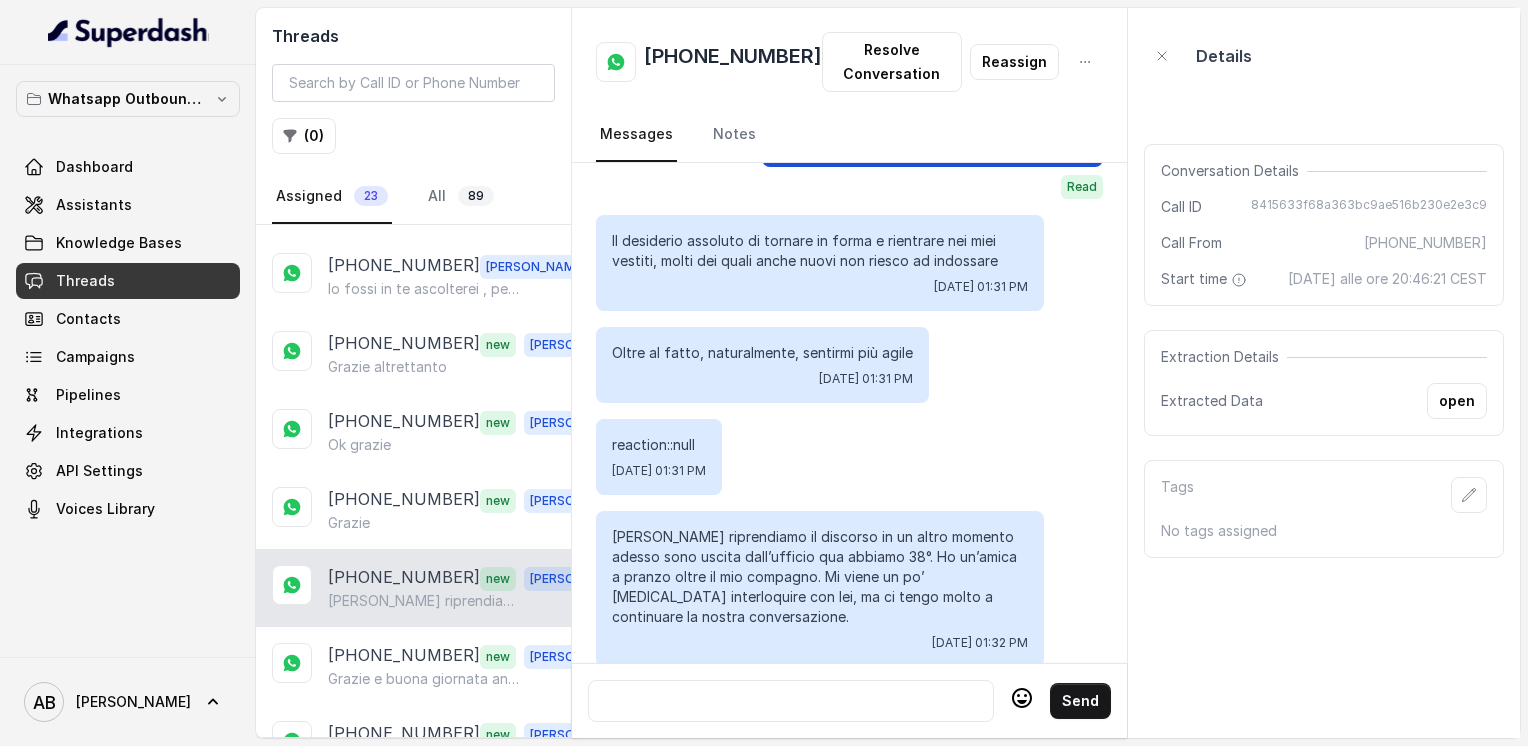 click at bounding box center [791, 701] 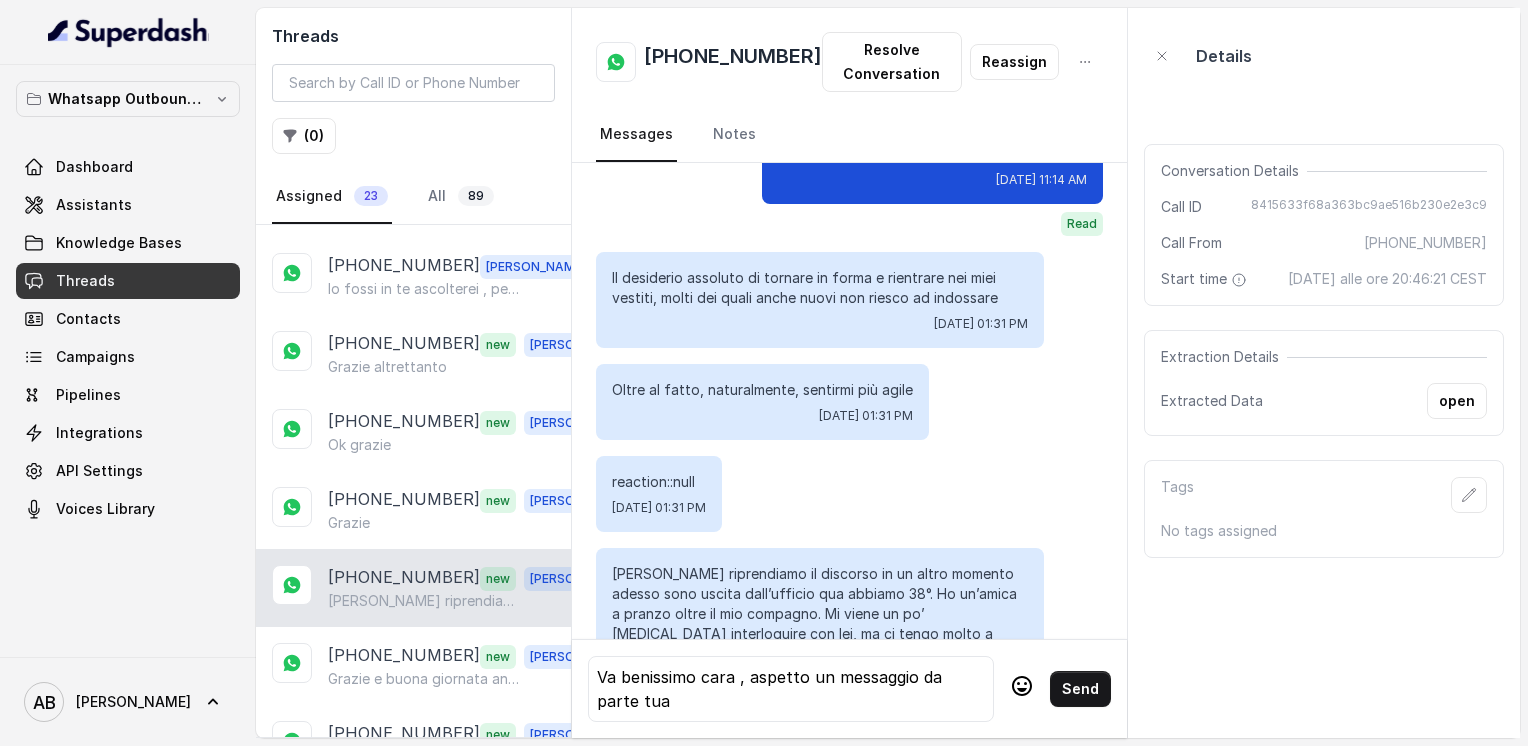 scroll, scrollTop: 1424, scrollLeft: 0, axis: vertical 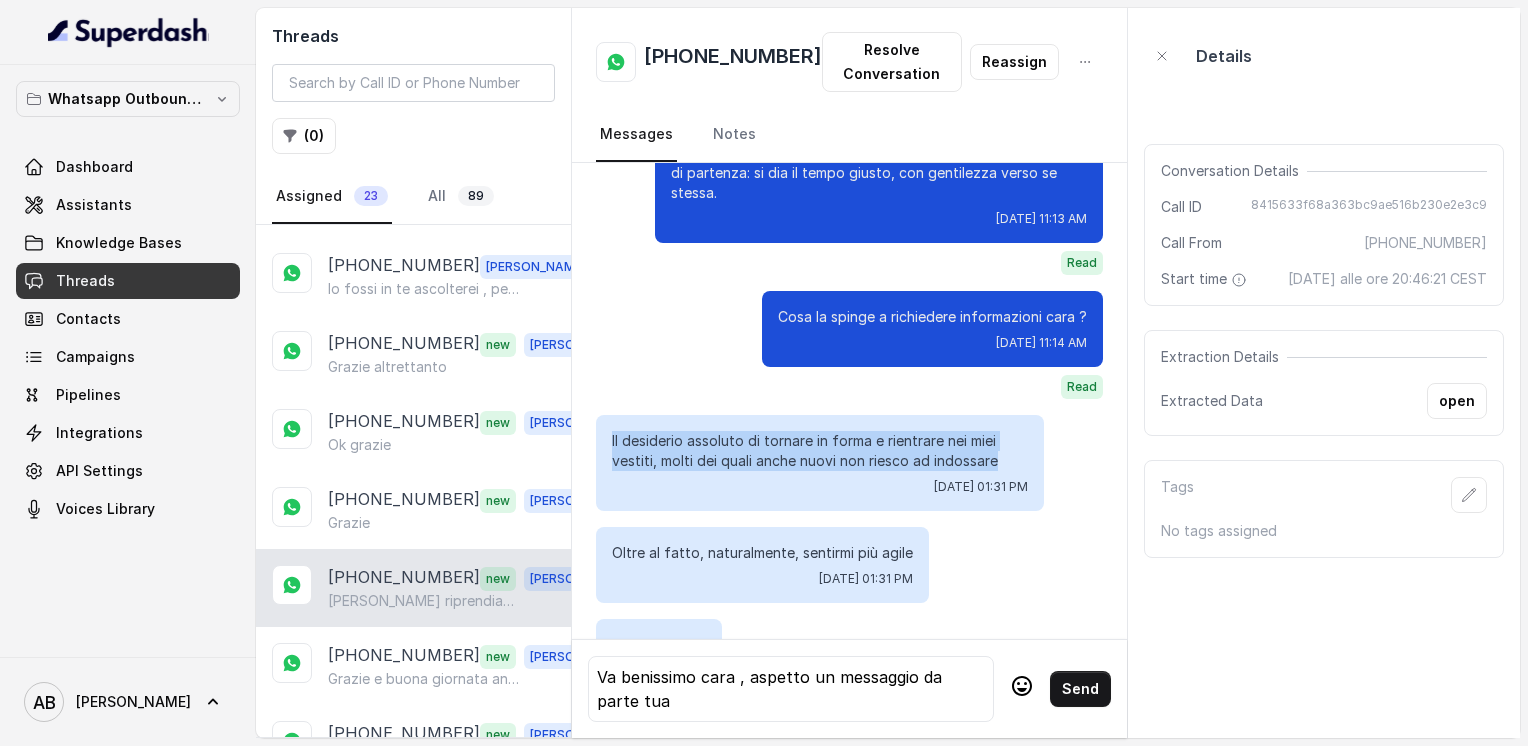 drag, startPoint x: 612, startPoint y: 417, endPoint x: 986, endPoint y: 433, distance: 374.3421 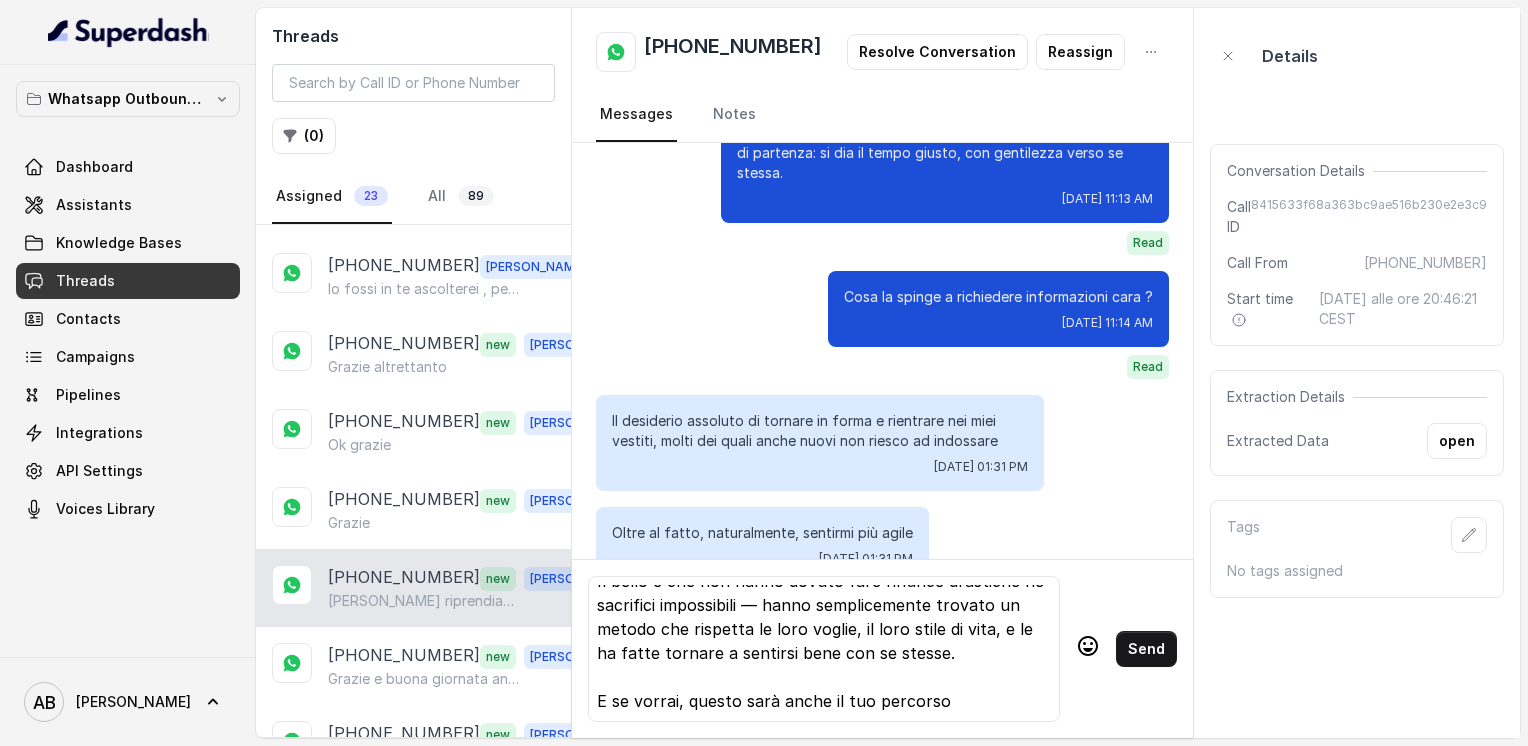 scroll, scrollTop: 271, scrollLeft: 0, axis: vertical 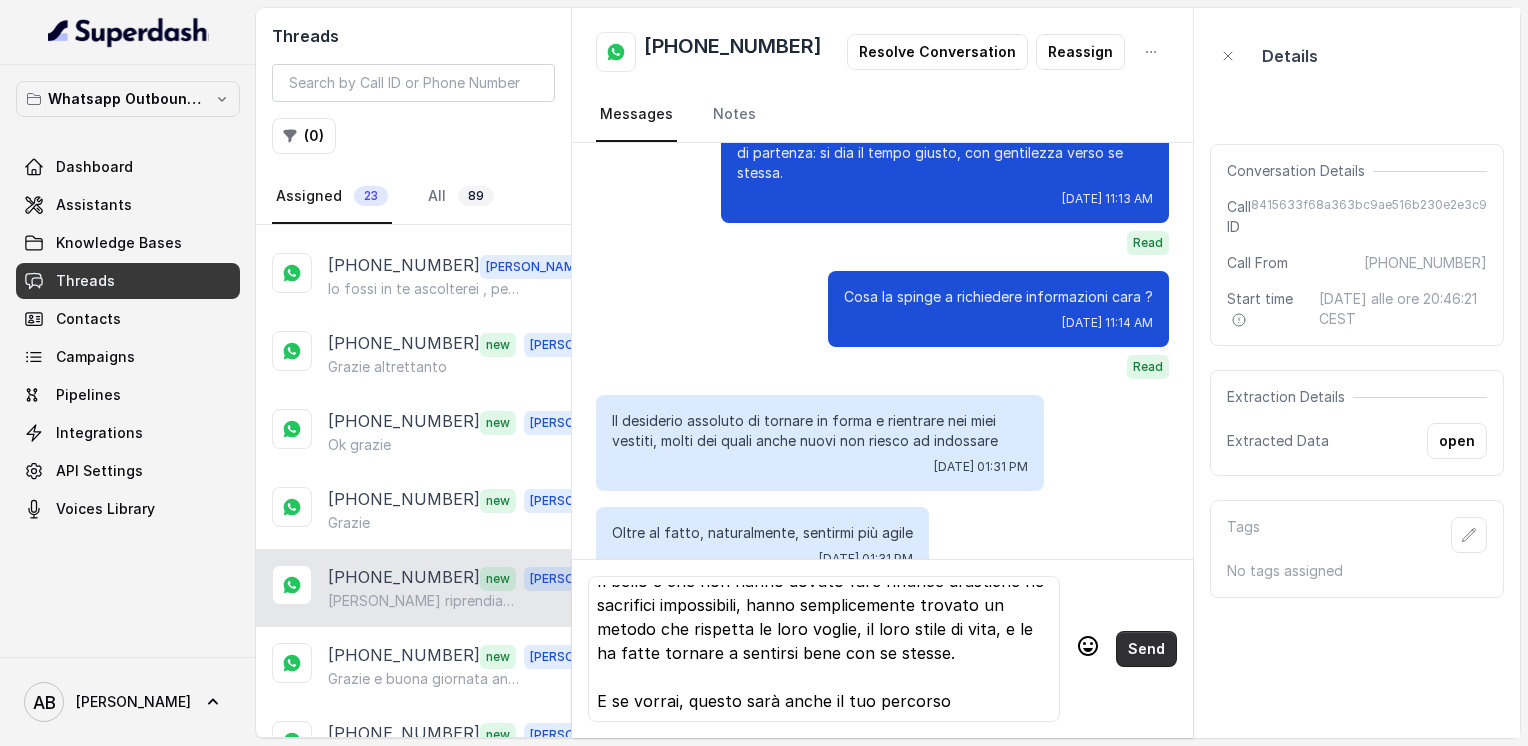 click on "Send" at bounding box center (1146, 649) 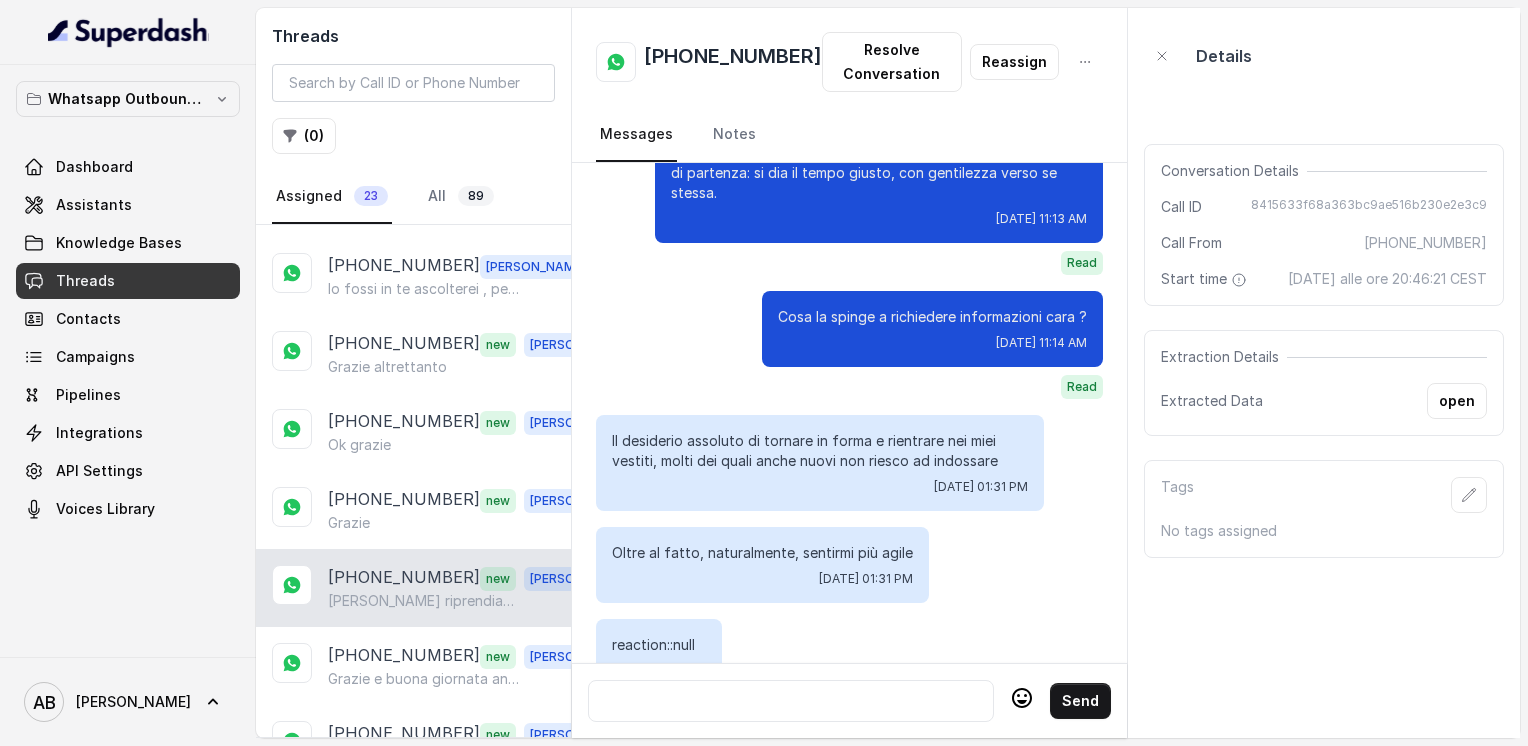 scroll, scrollTop: 0, scrollLeft: 0, axis: both 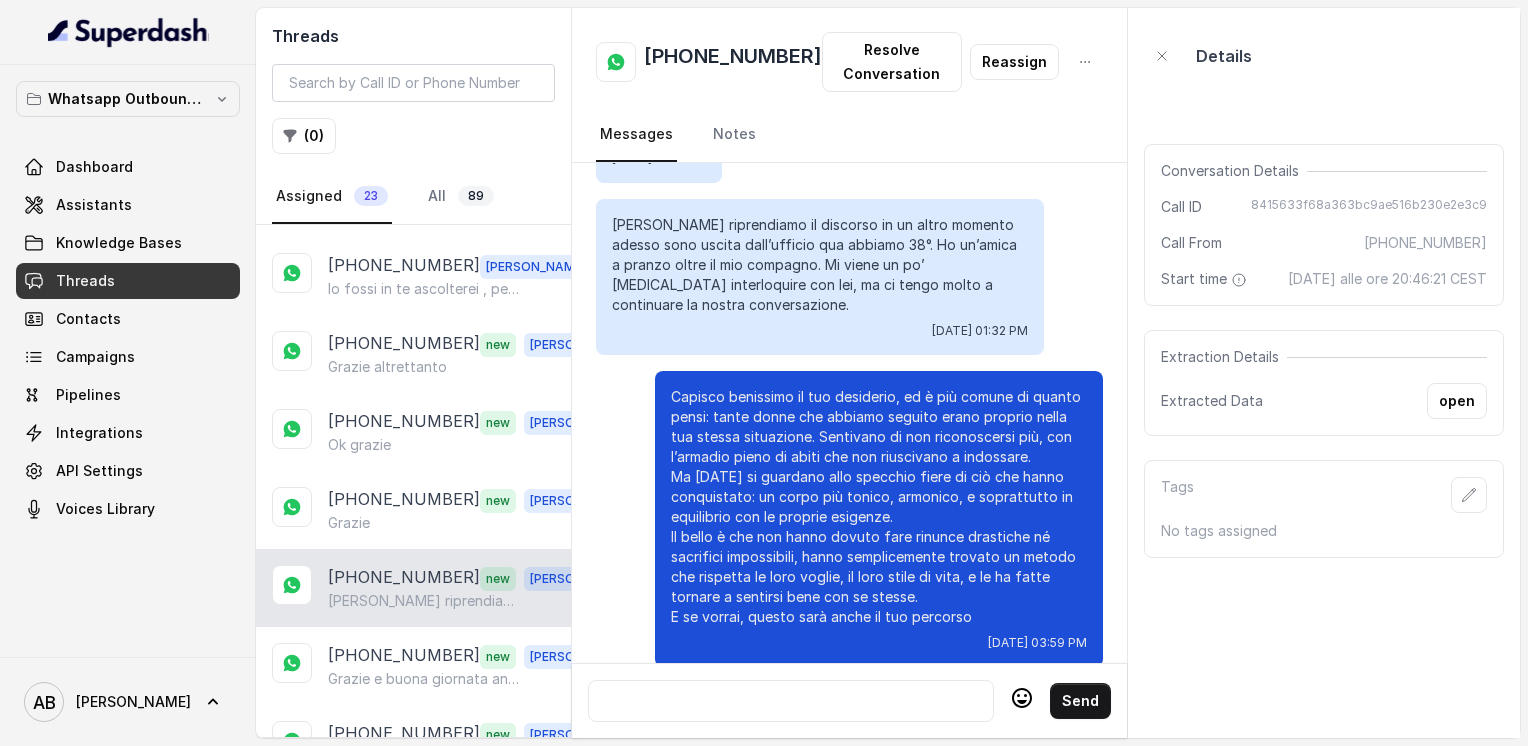 click at bounding box center [791, 701] 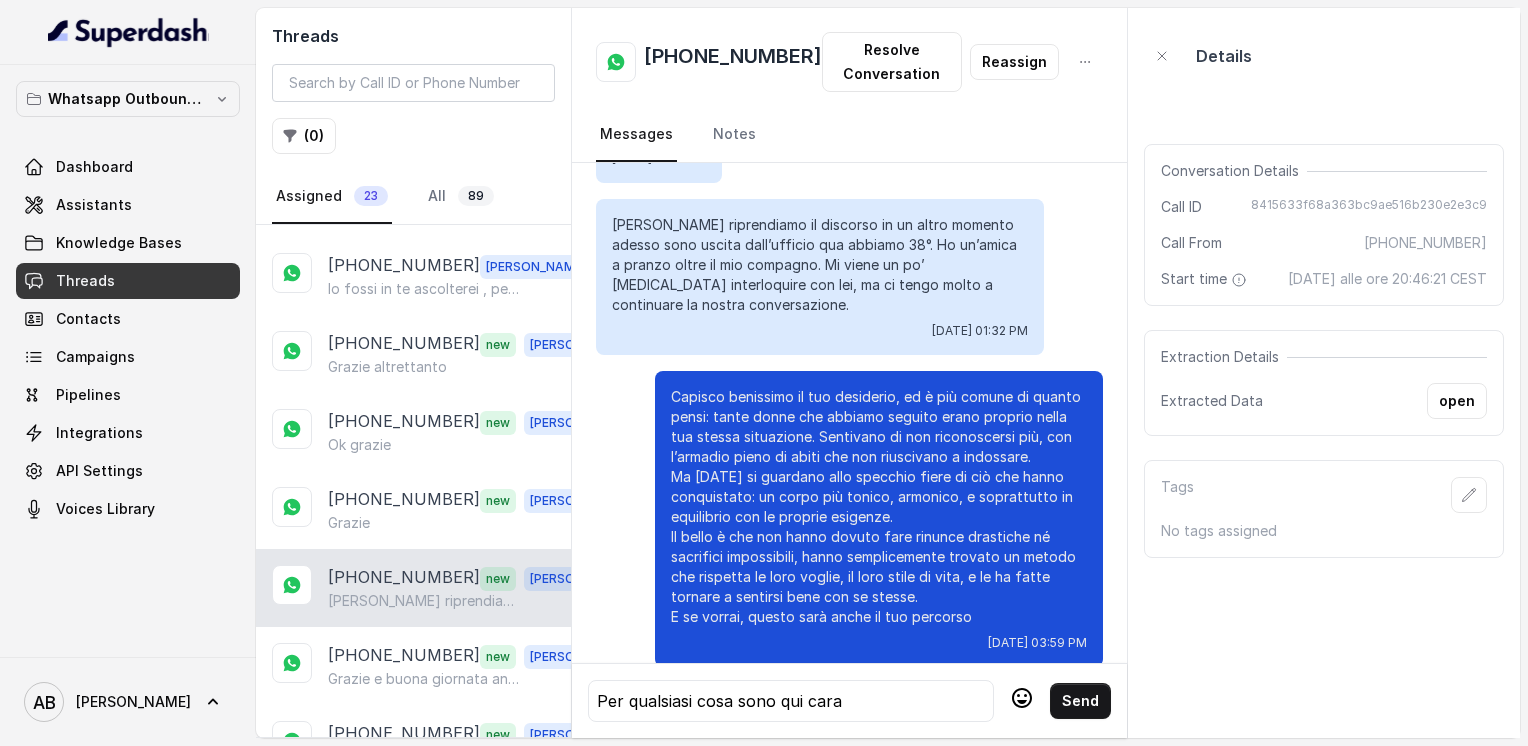 click on "Per qualsiasi cosa sono qui cara  Send" at bounding box center [849, 700] 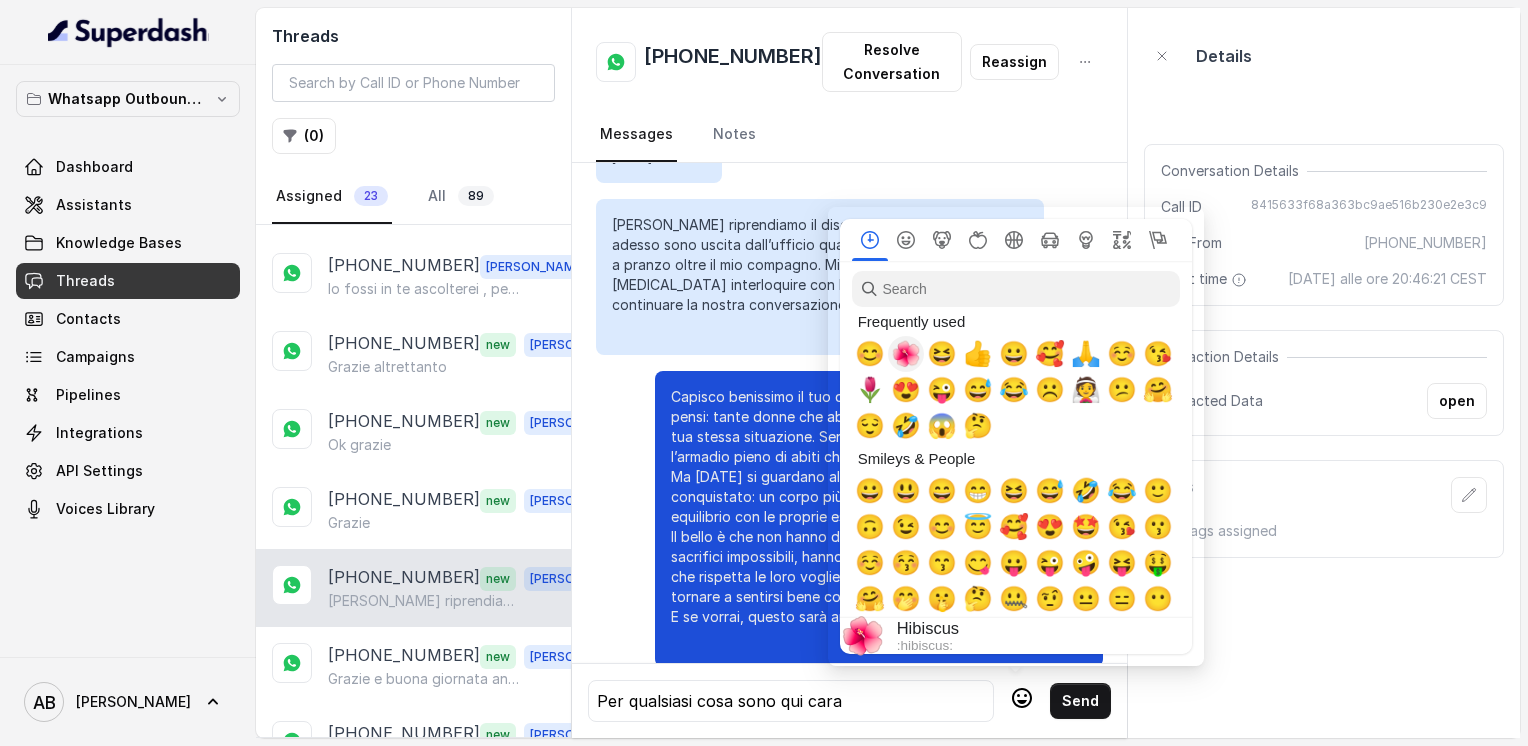 click on "🌺" at bounding box center (906, 354) 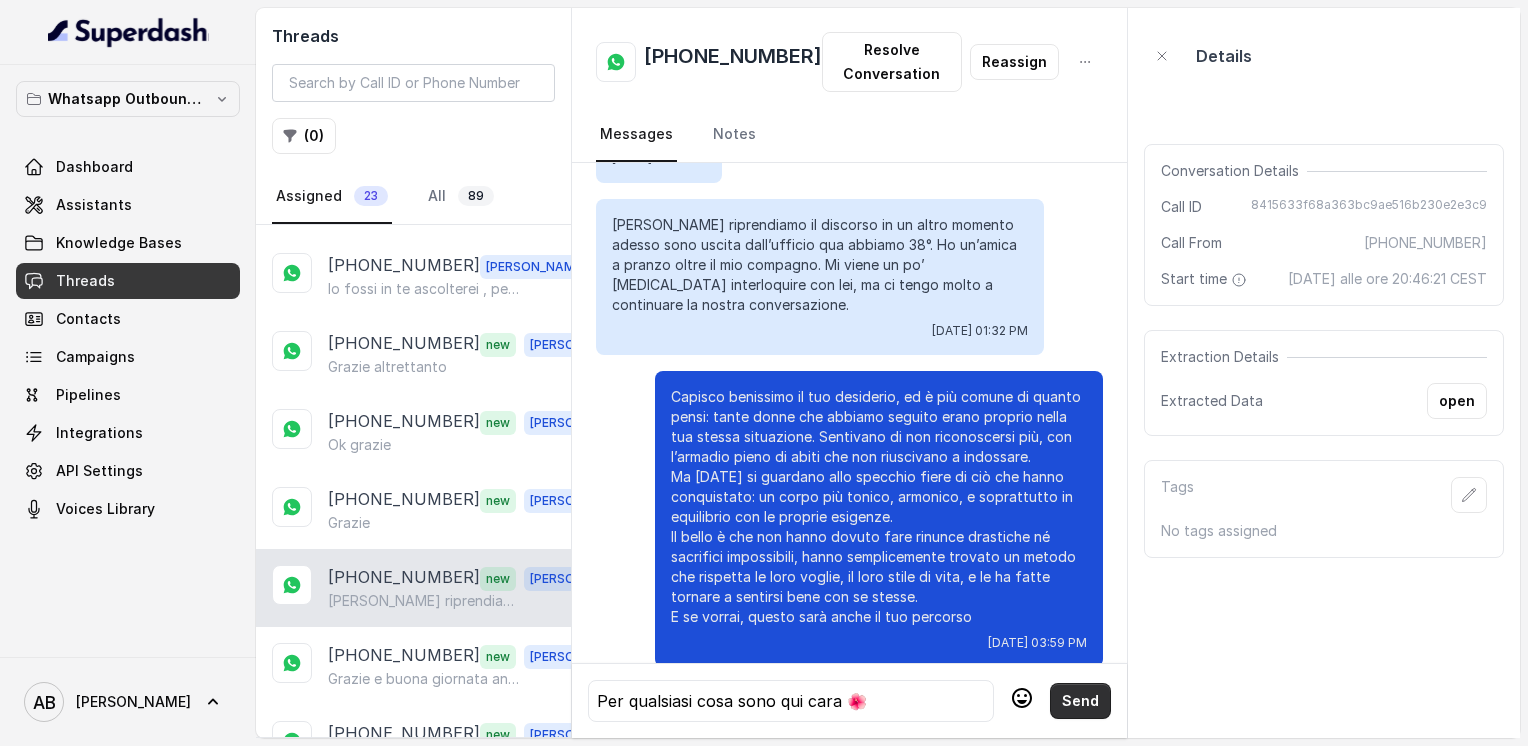 click on "Send" at bounding box center [1080, 701] 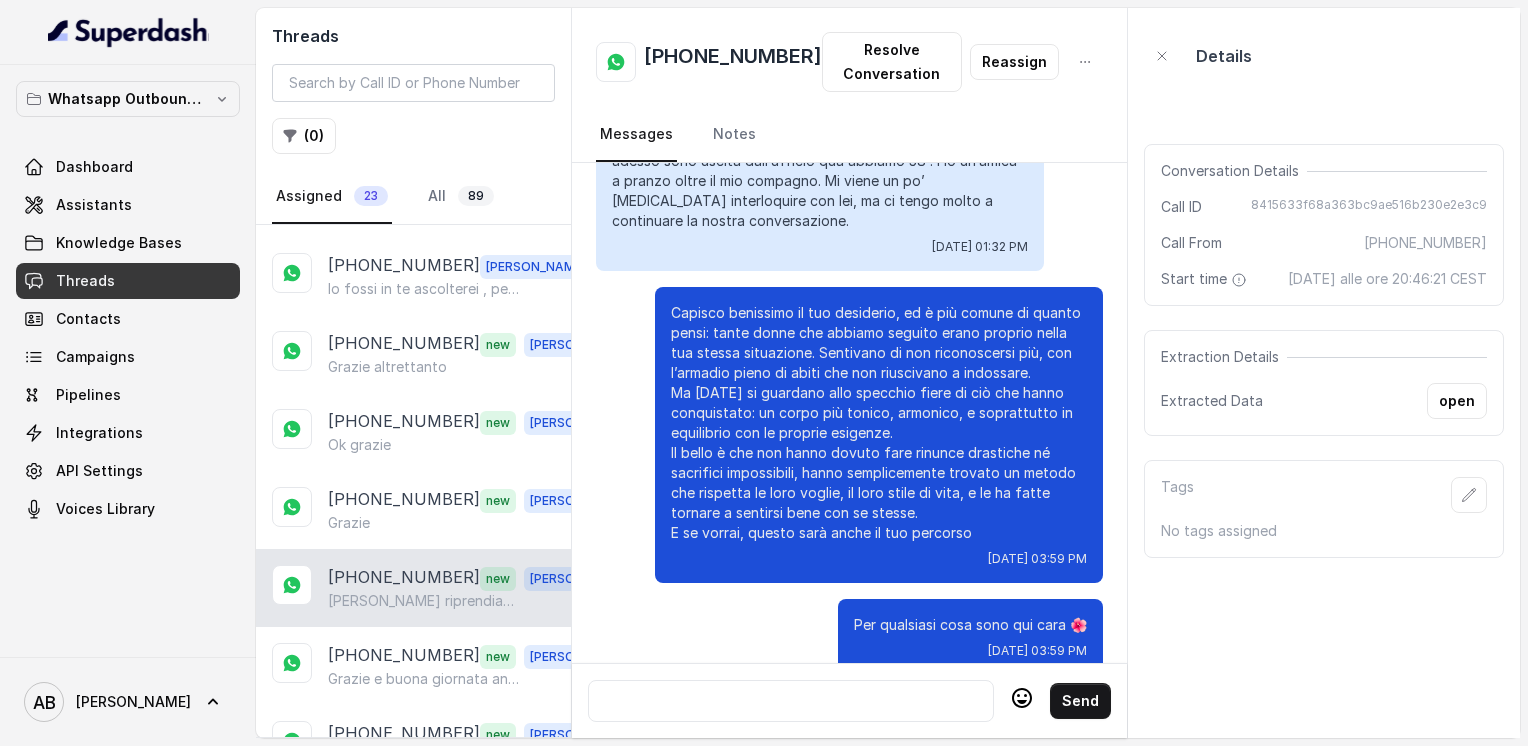 scroll, scrollTop: 2028, scrollLeft: 0, axis: vertical 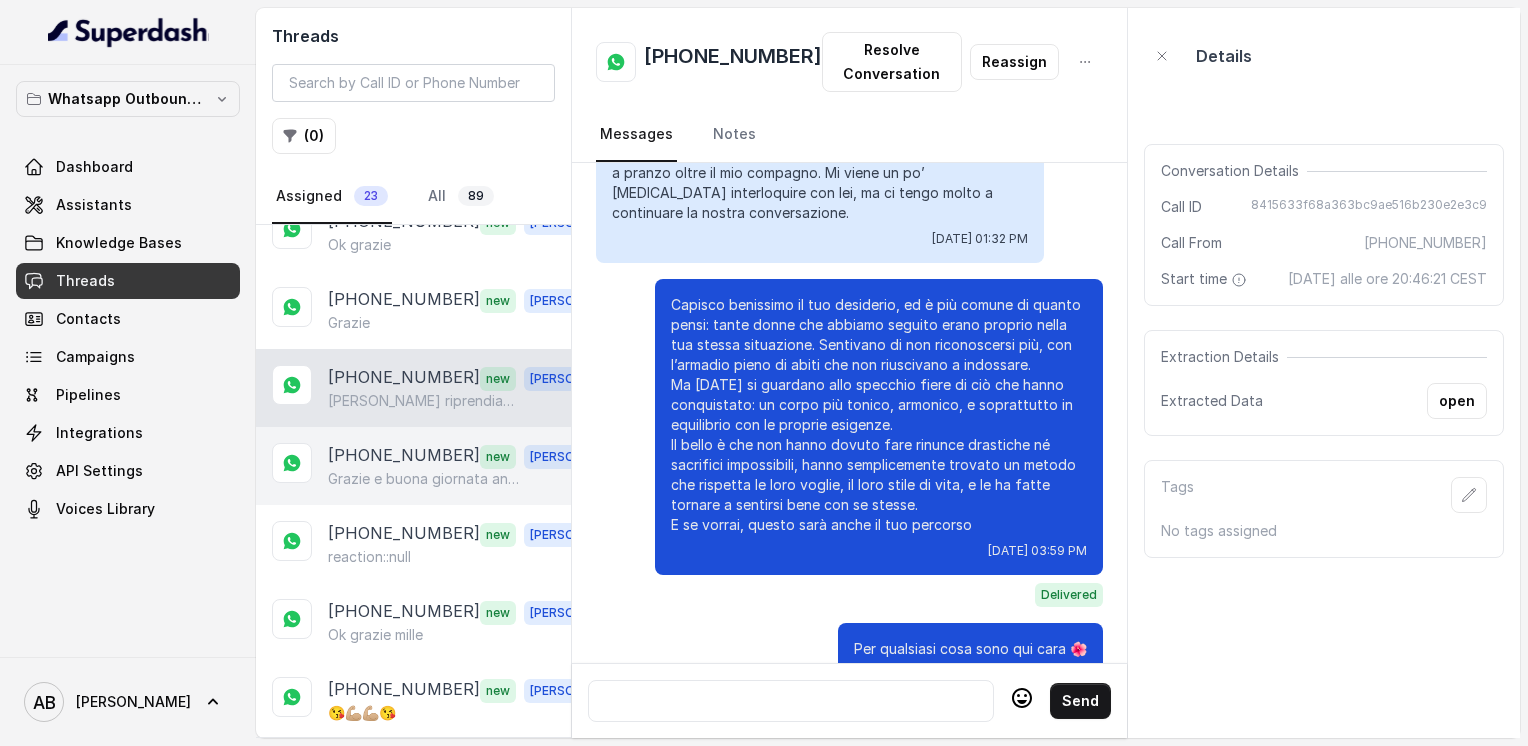 click on "Grazie e buona giornata anche a te." at bounding box center [424, 479] 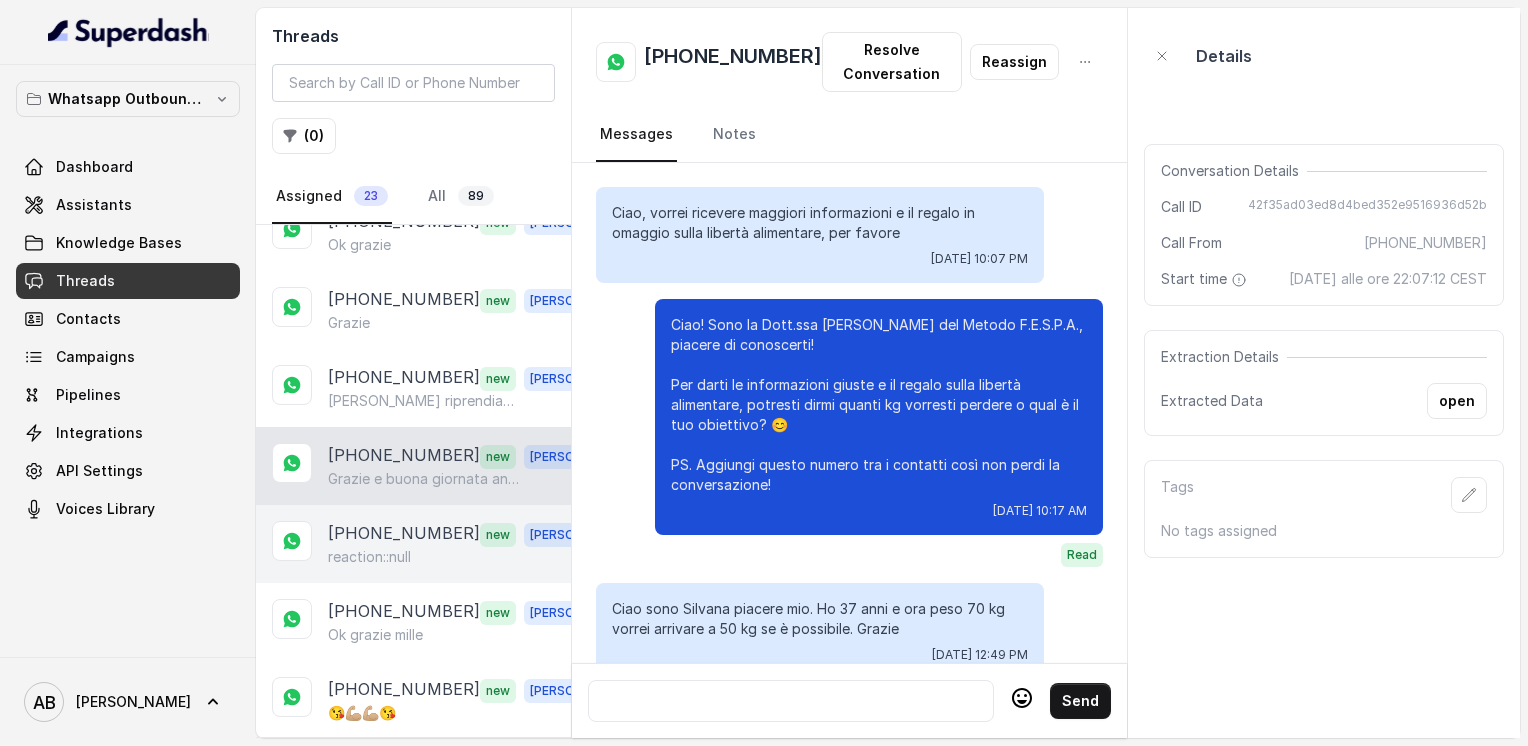 scroll, scrollTop: 2052, scrollLeft: 0, axis: vertical 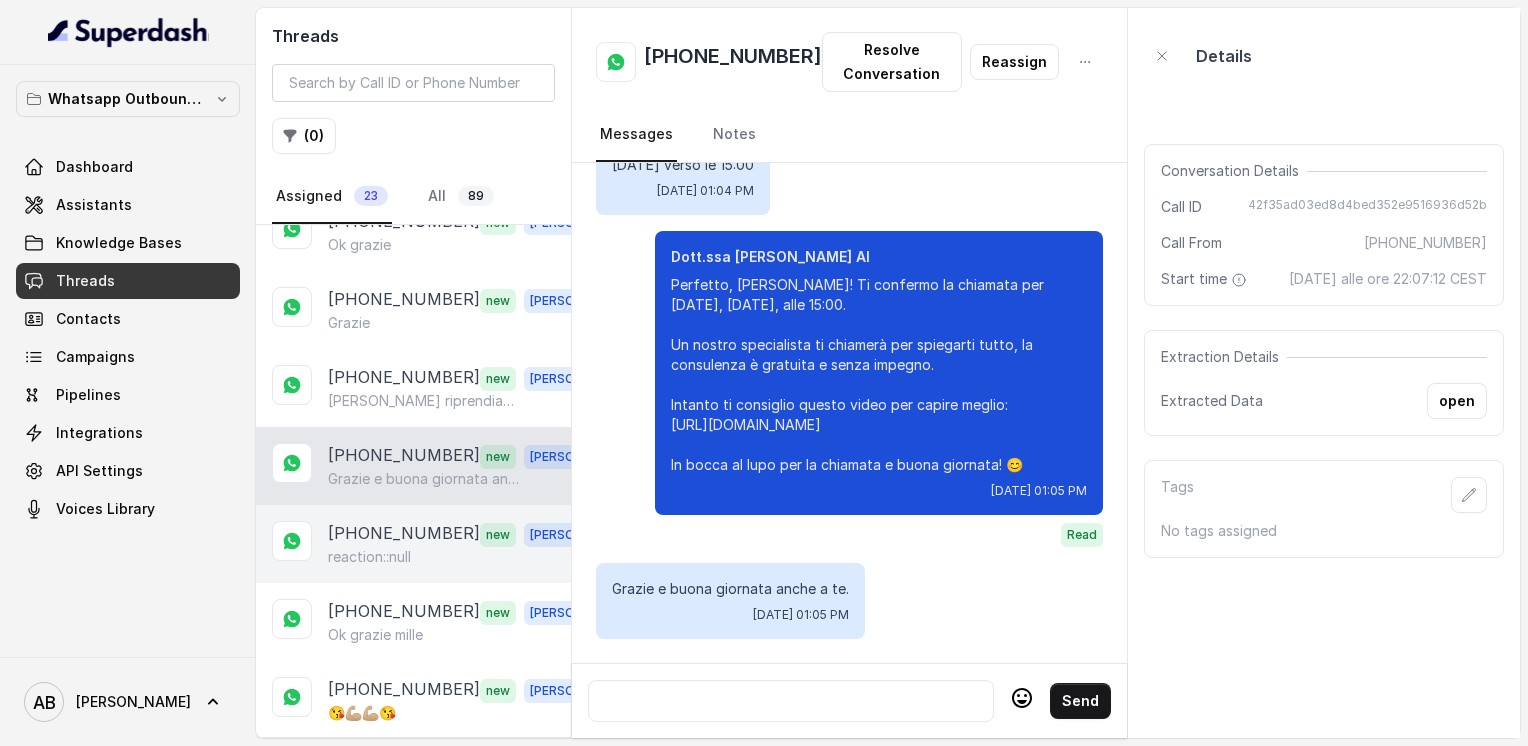 click on "reaction::null" at bounding box center (369, 557) 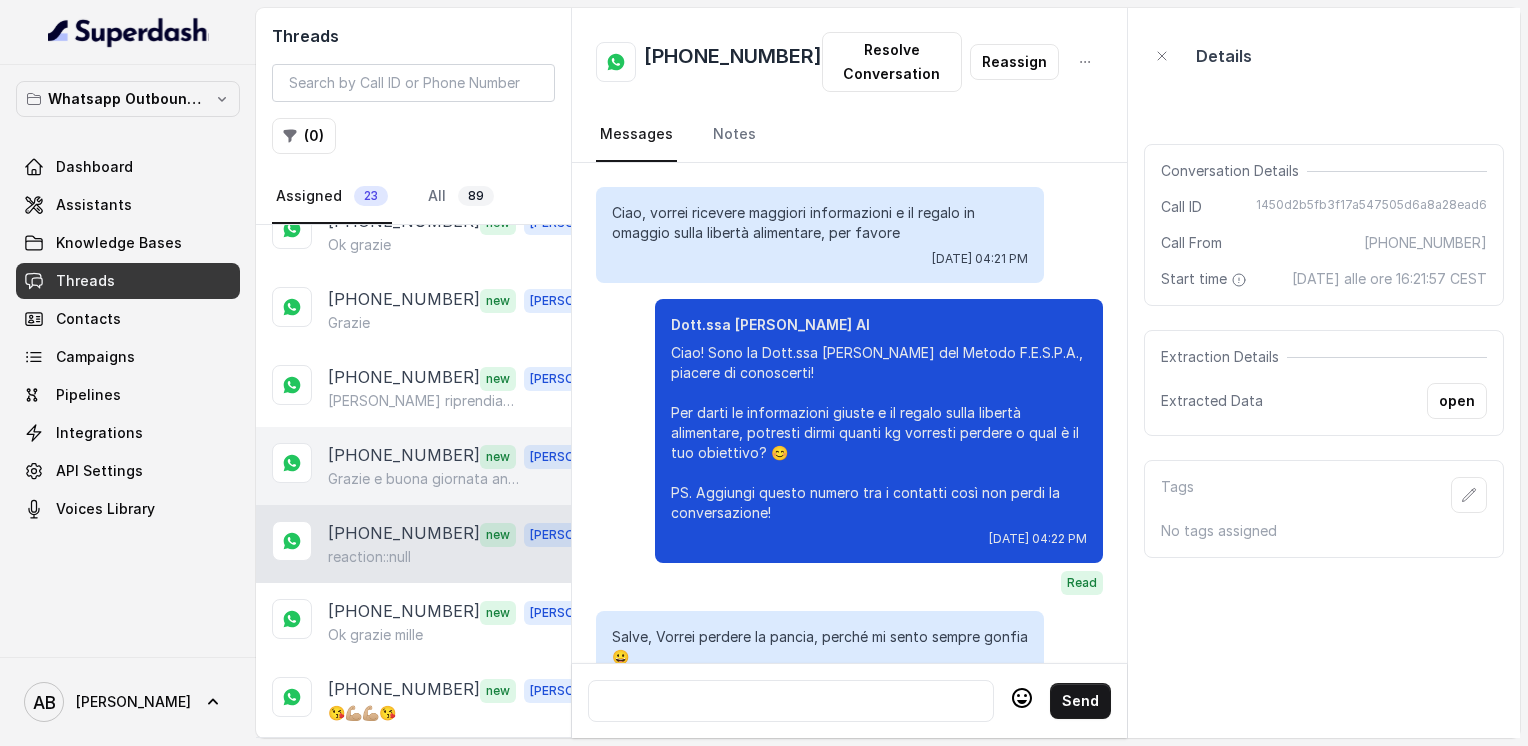 scroll, scrollTop: 2884, scrollLeft: 0, axis: vertical 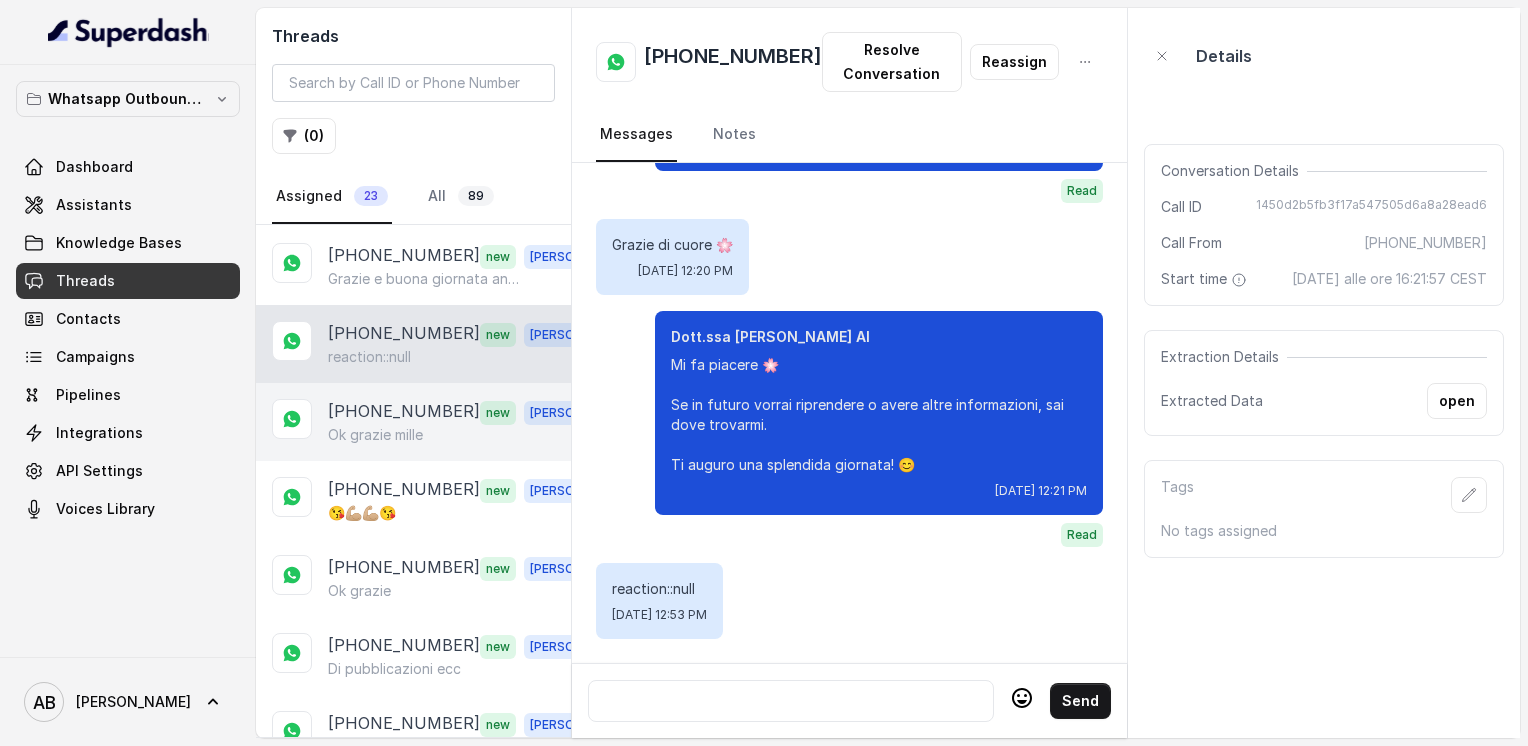 click on "[PHONE_NUMBER]" at bounding box center (404, 412) 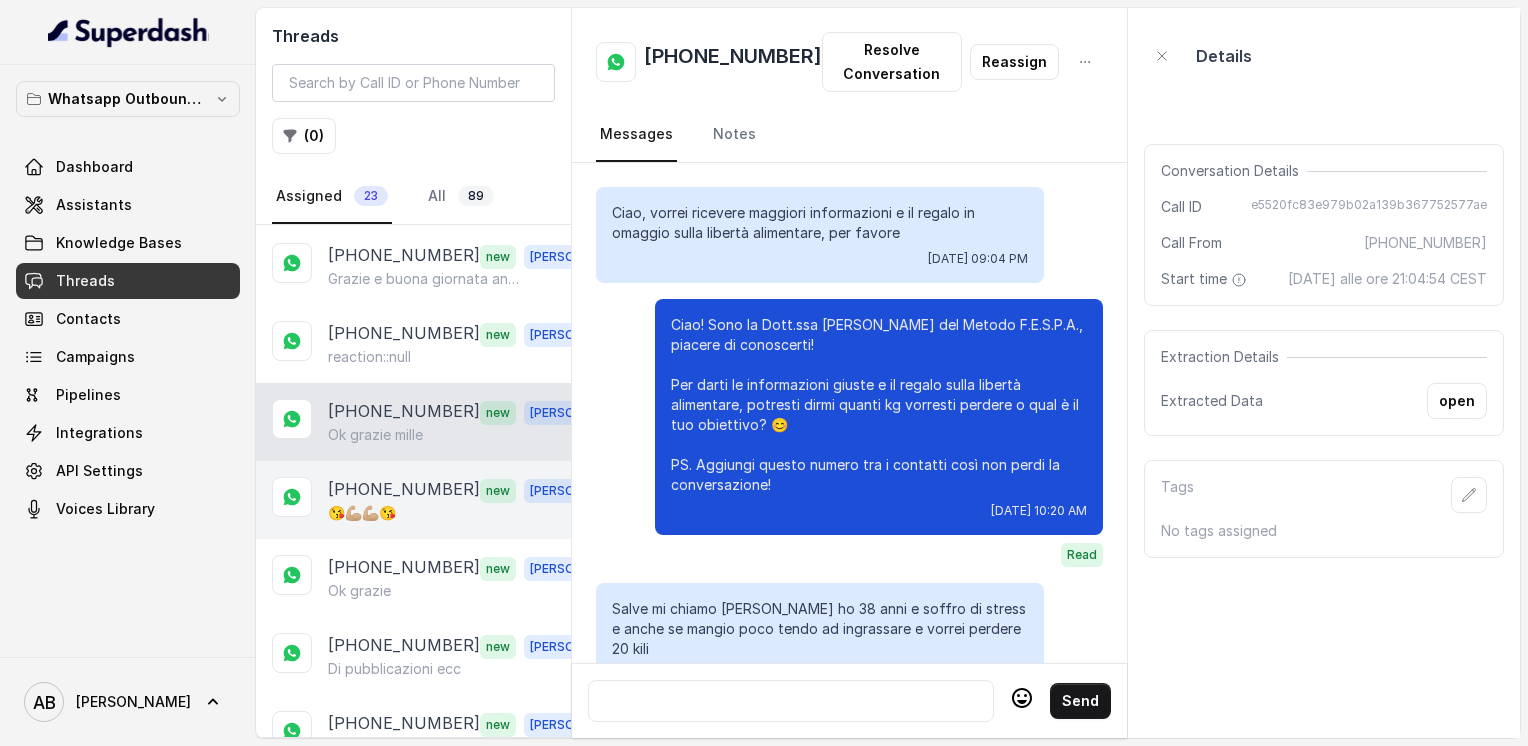 scroll, scrollTop: 3456, scrollLeft: 0, axis: vertical 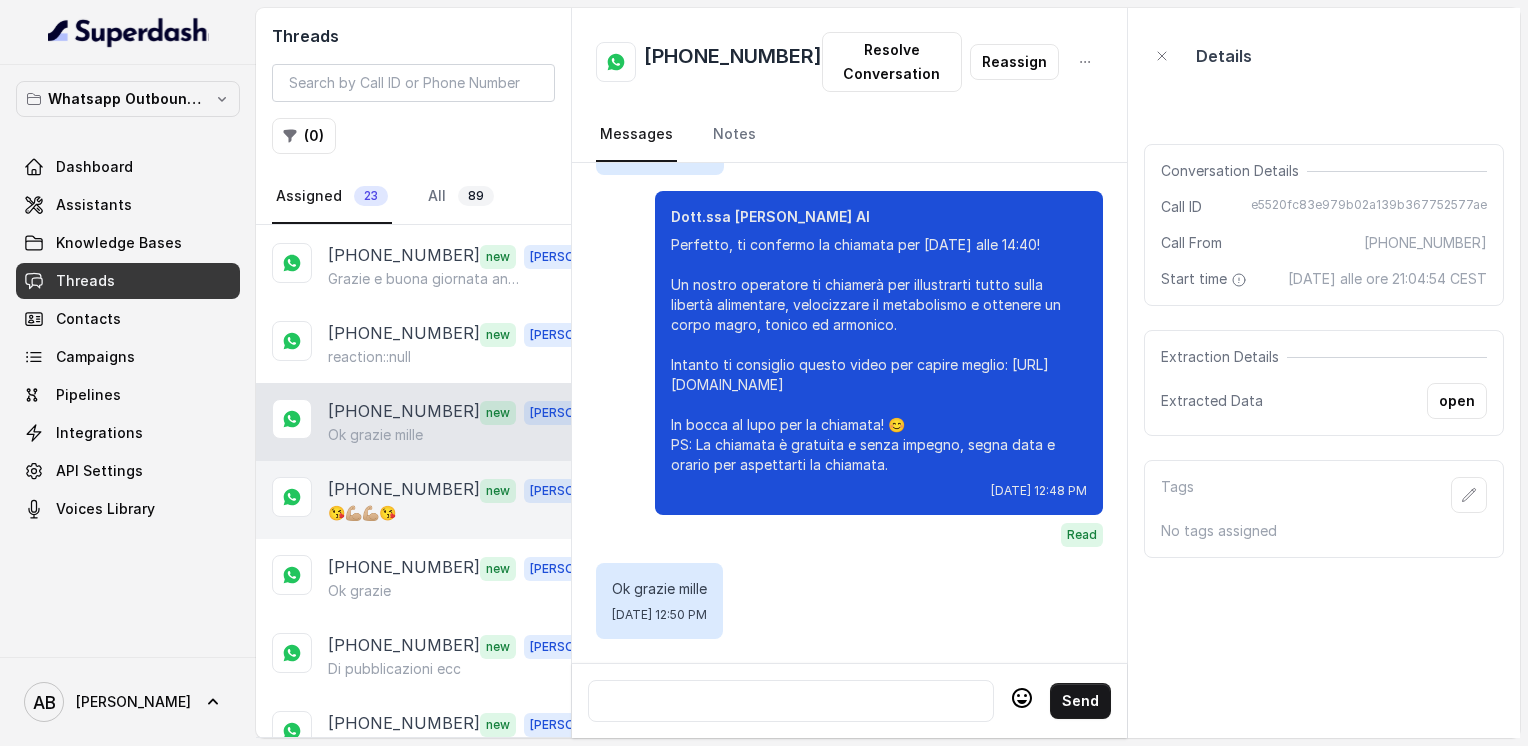 click on "[PHONE_NUMBER]" at bounding box center (404, 490) 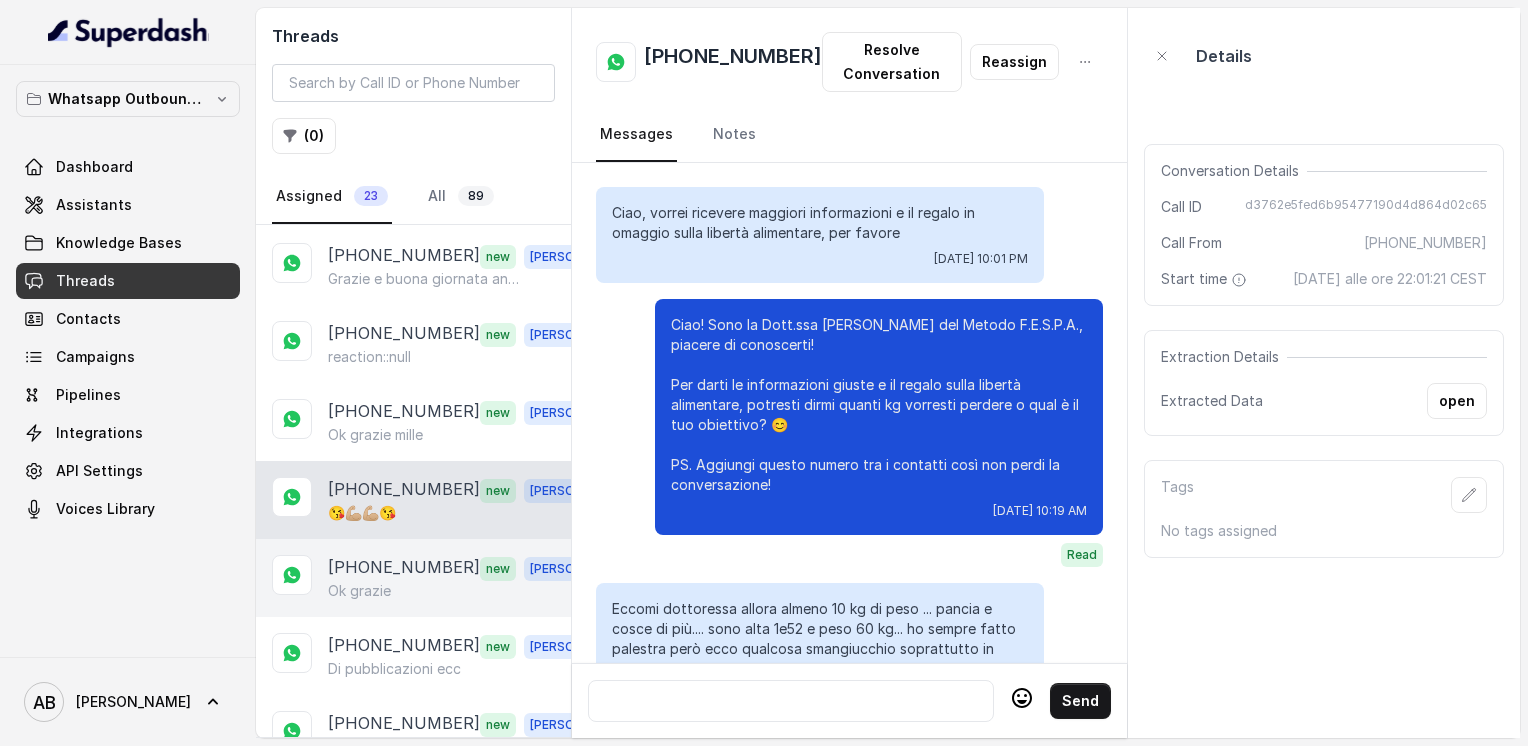 scroll, scrollTop: 3496, scrollLeft: 0, axis: vertical 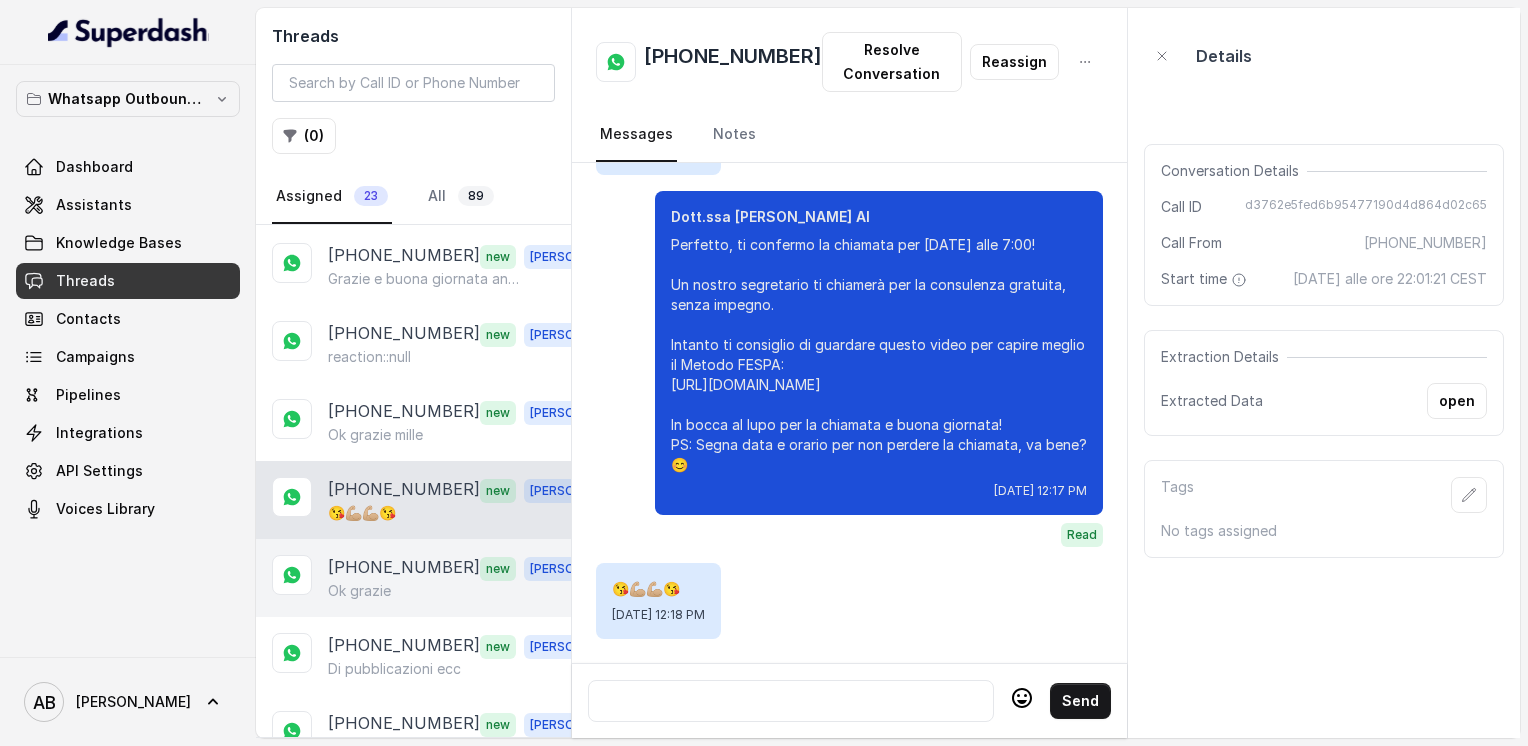click on "[PHONE_NUMBER]   new [PERSON_NAME] grazie" at bounding box center [413, 578] 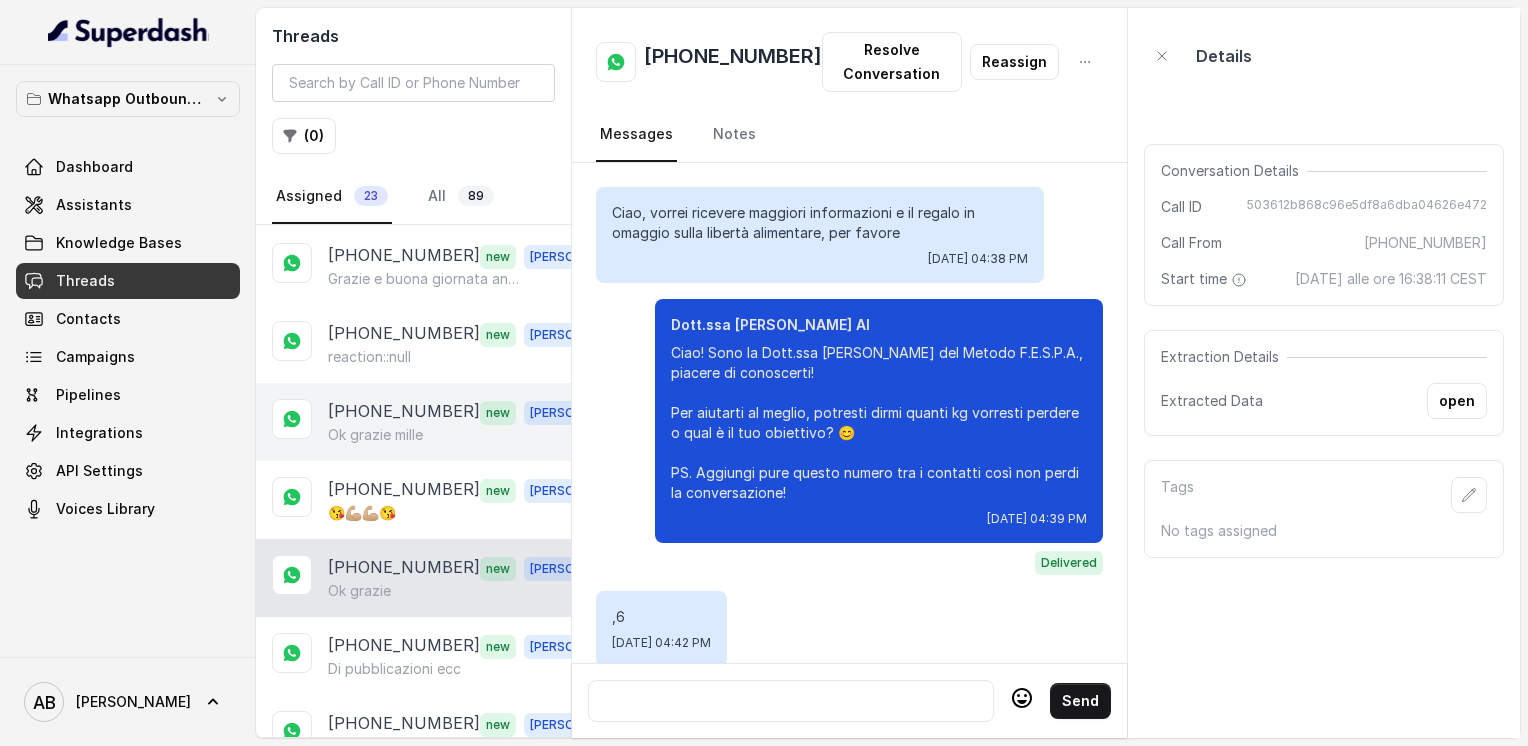 scroll, scrollTop: 3128, scrollLeft: 0, axis: vertical 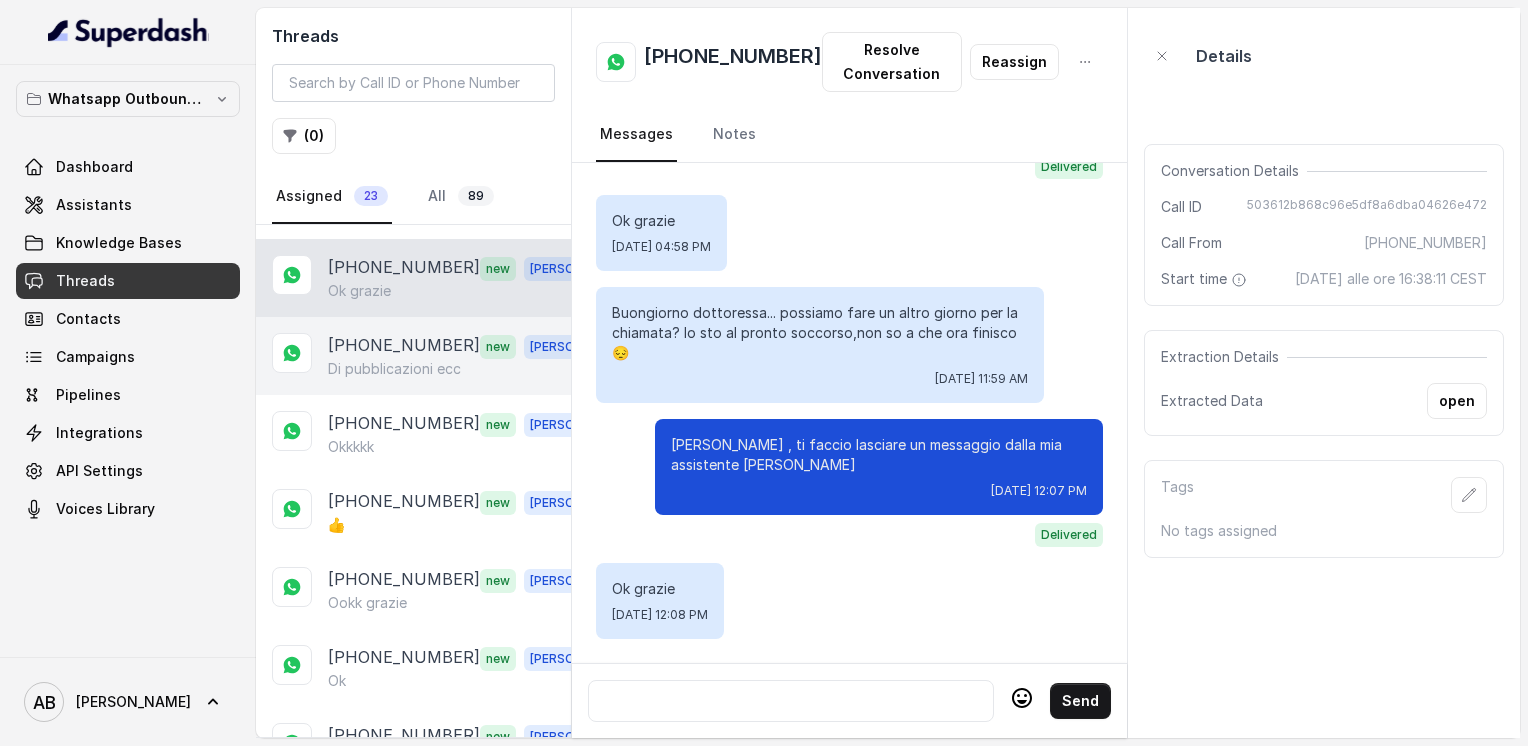 click on "[PHONE_NUMBER]" at bounding box center [404, 346] 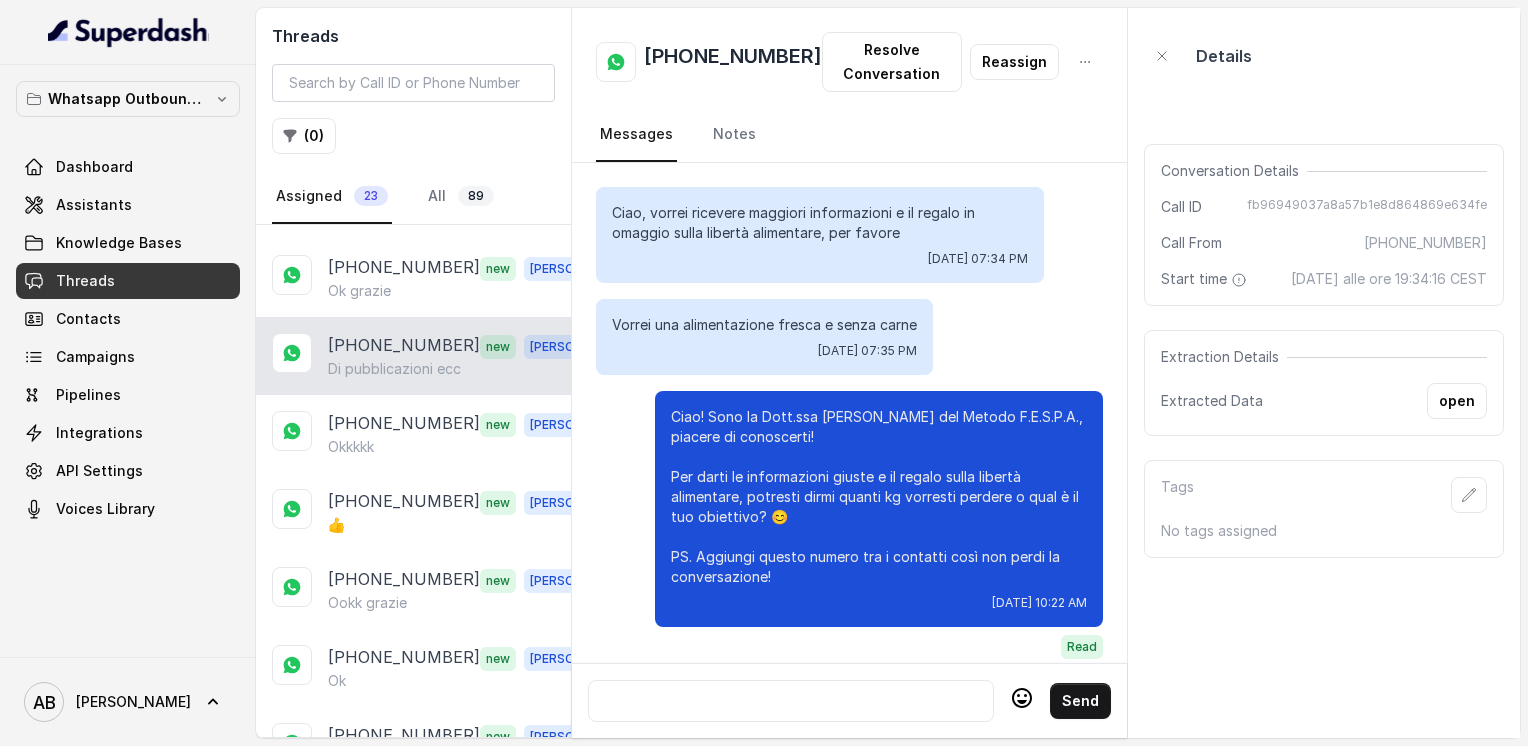 scroll, scrollTop: 3536, scrollLeft: 0, axis: vertical 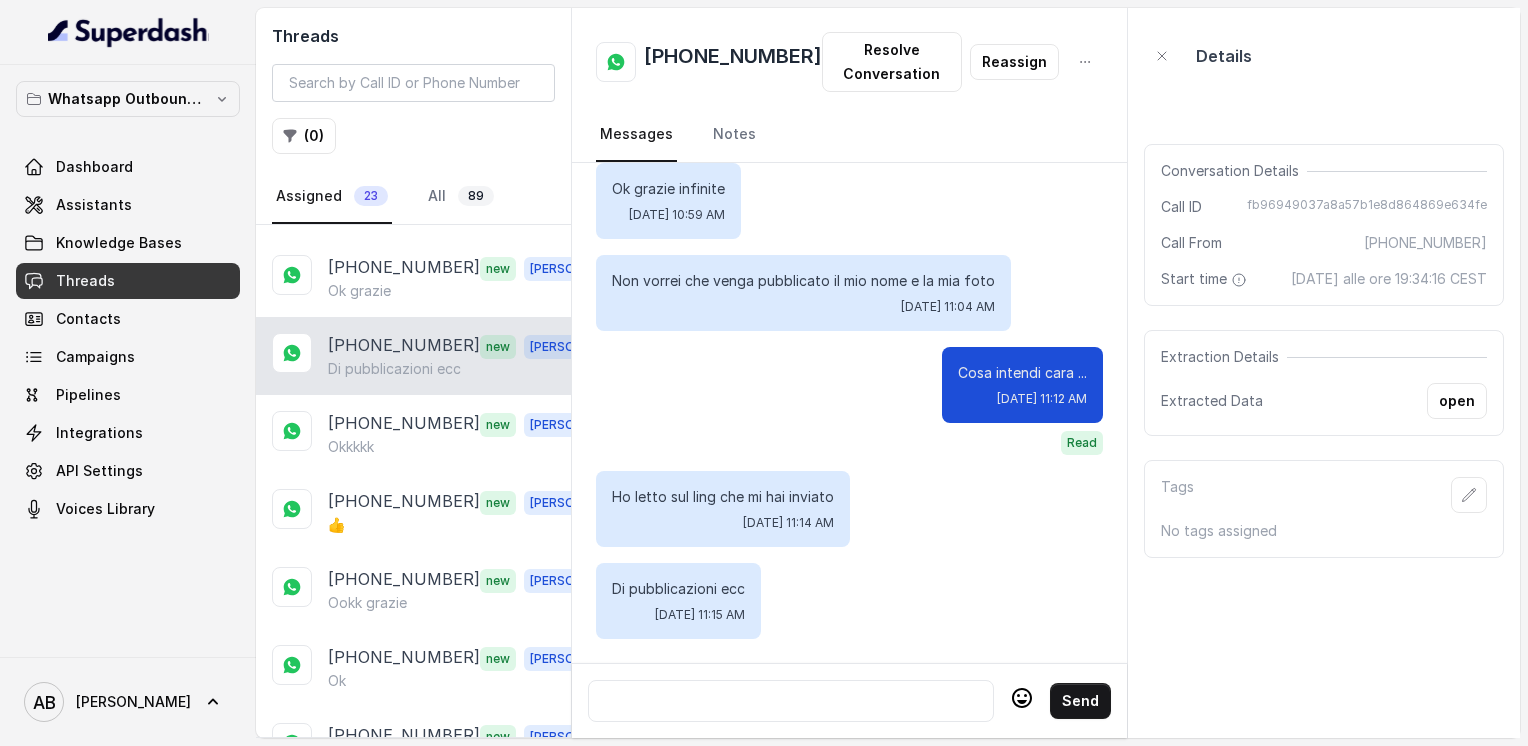 click at bounding box center (791, 701) 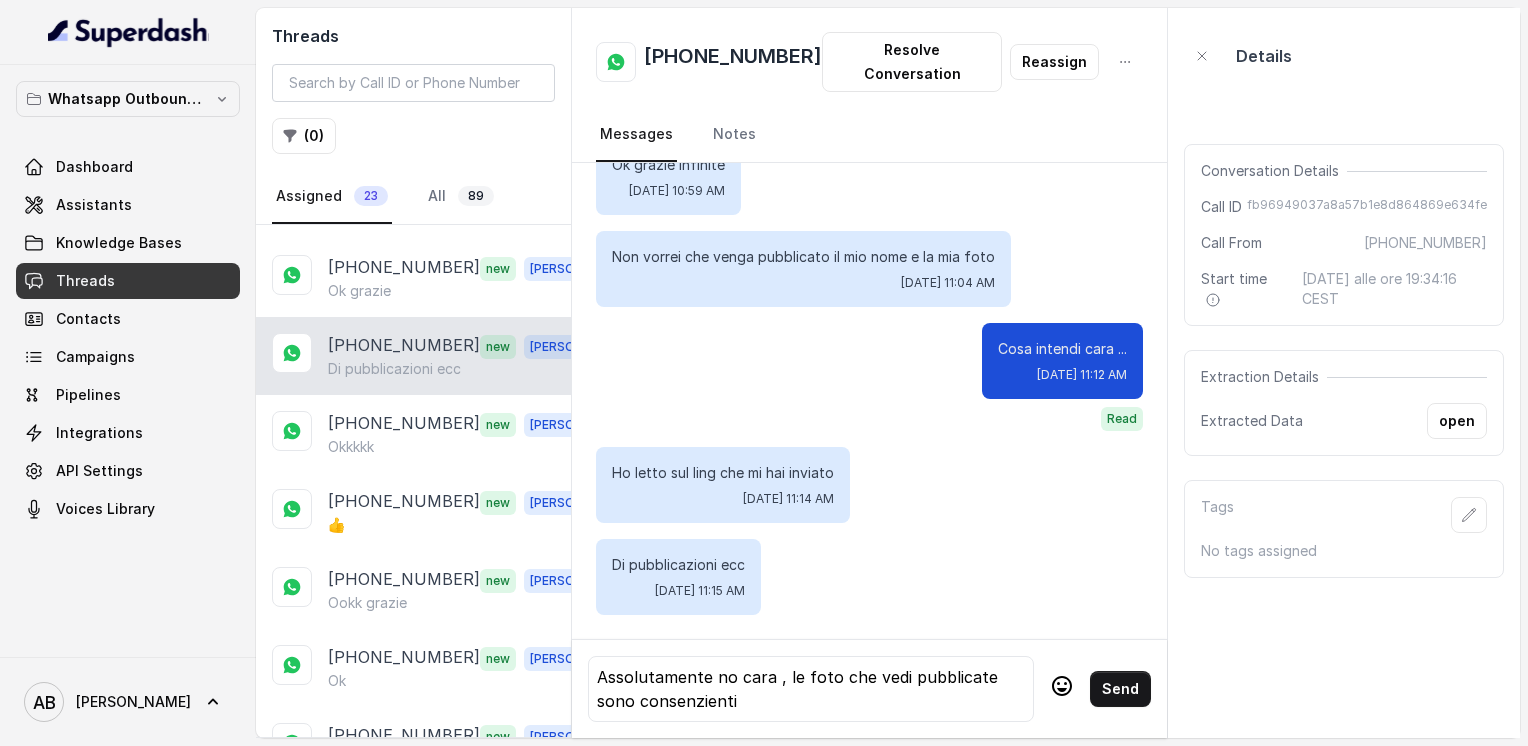 click 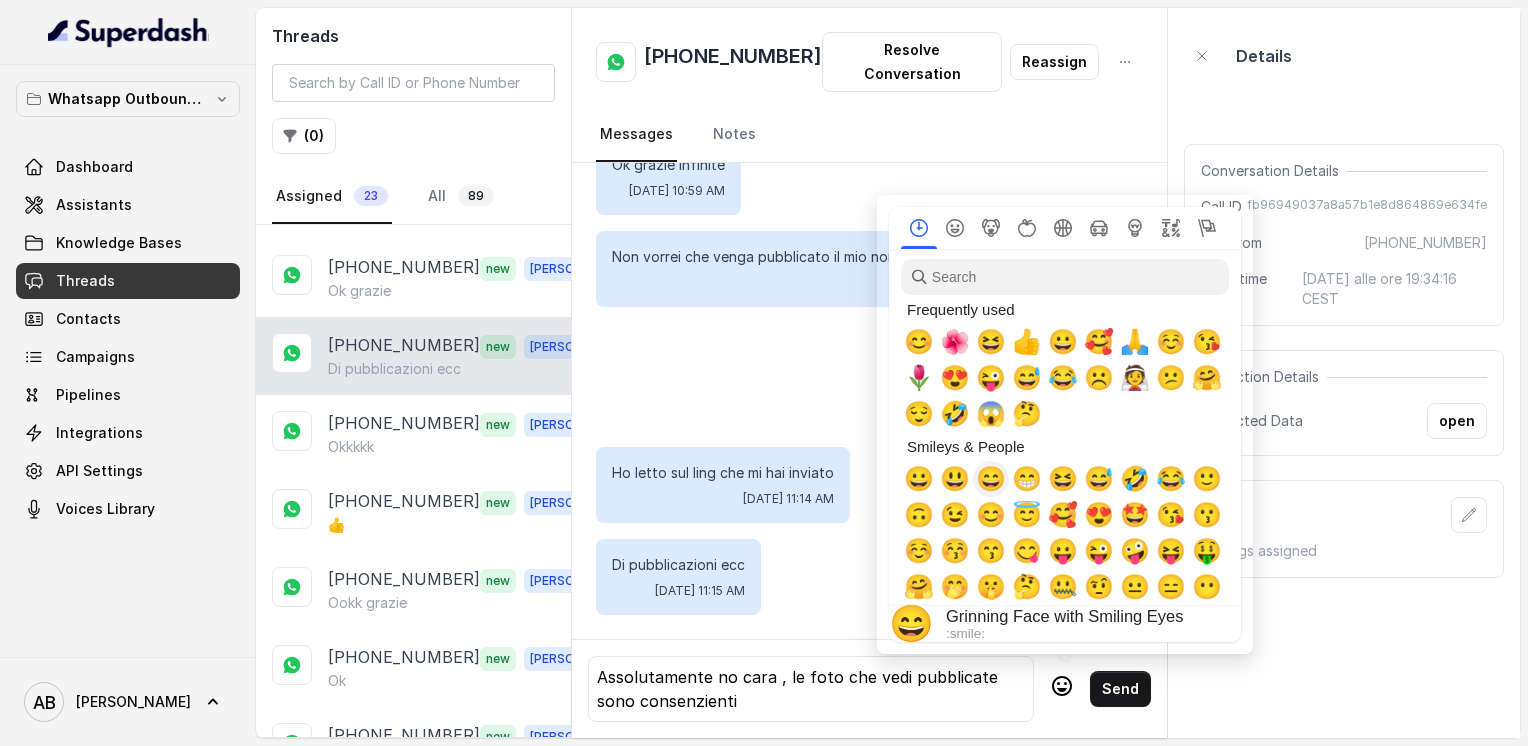 click on "😄" at bounding box center [991, 479] 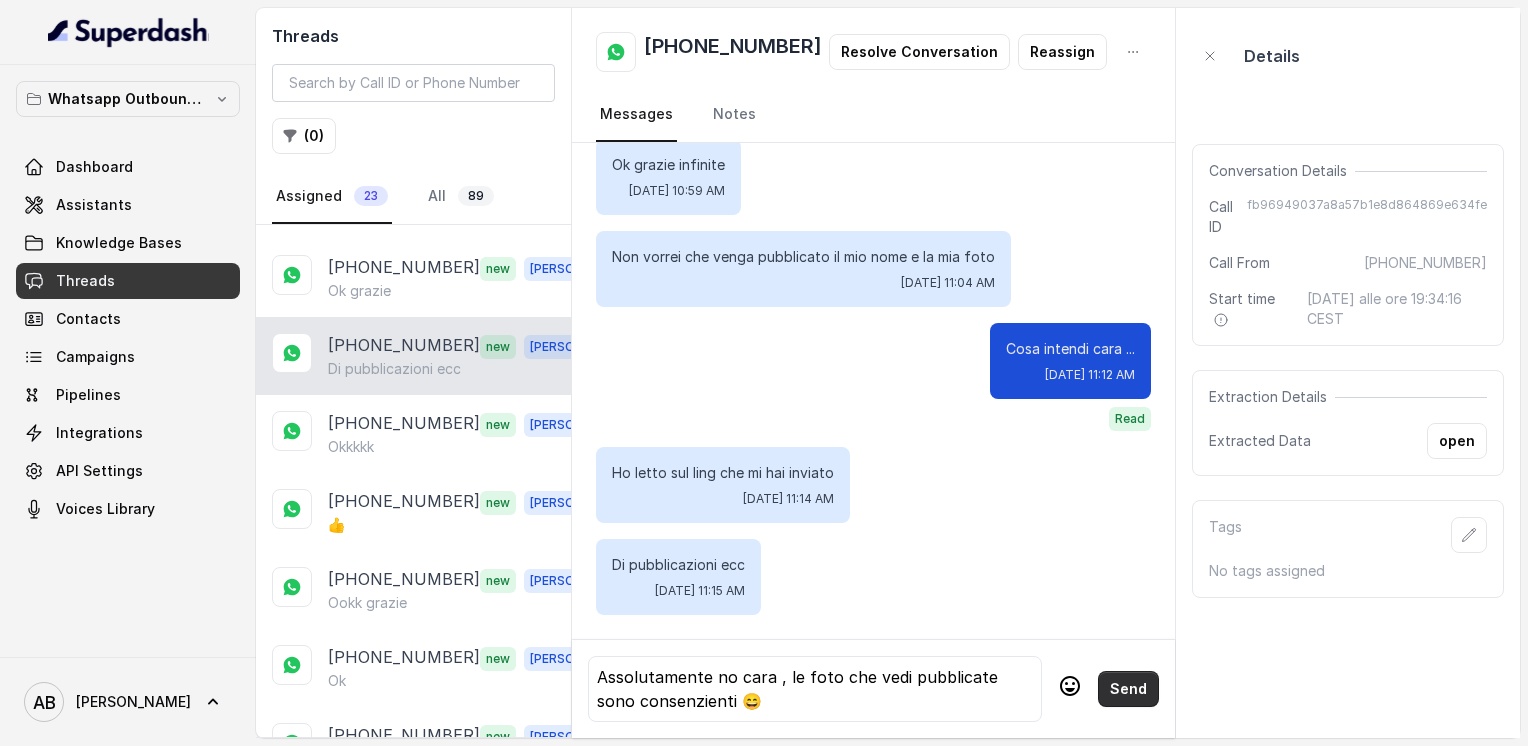 click on "Send" at bounding box center [1128, 689] 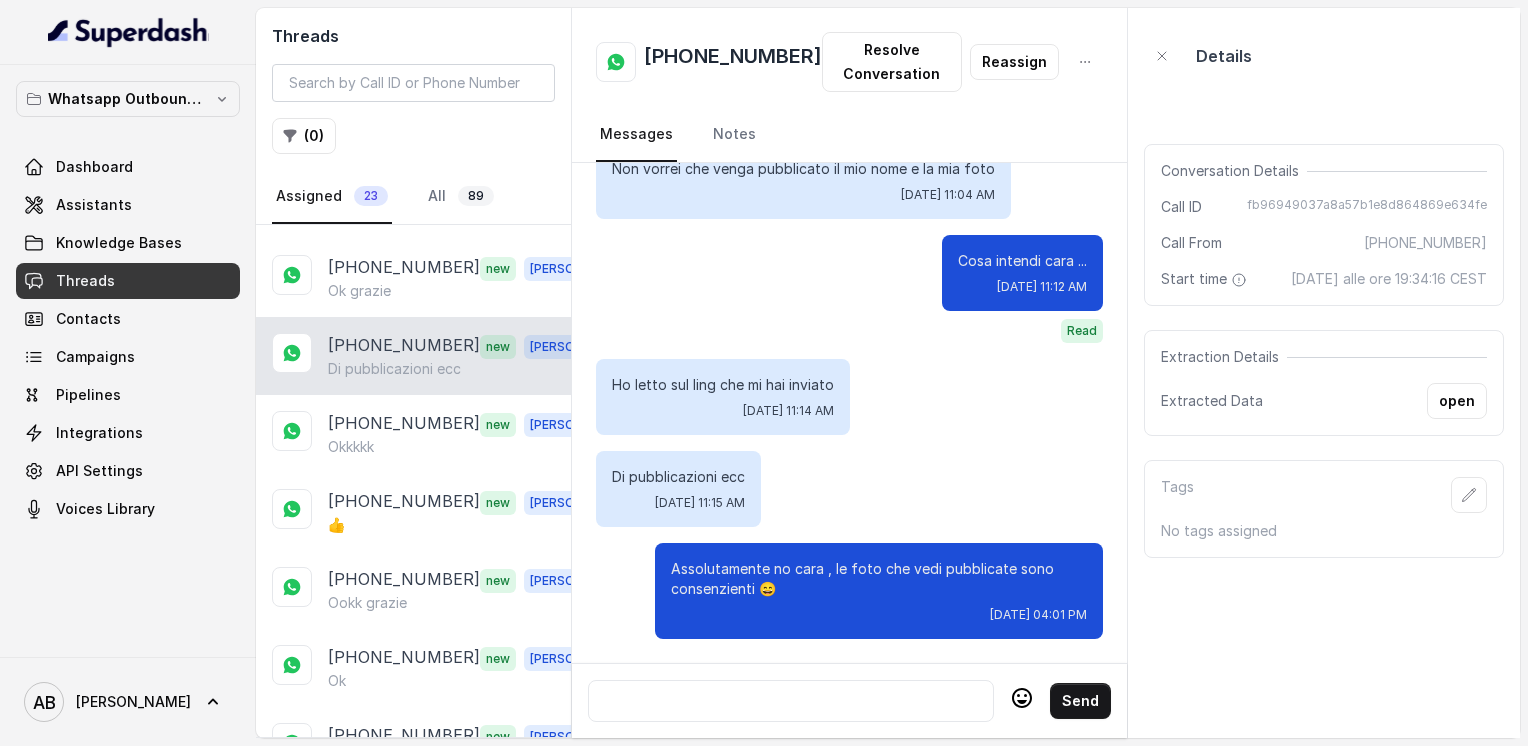 scroll, scrollTop: 3648, scrollLeft: 0, axis: vertical 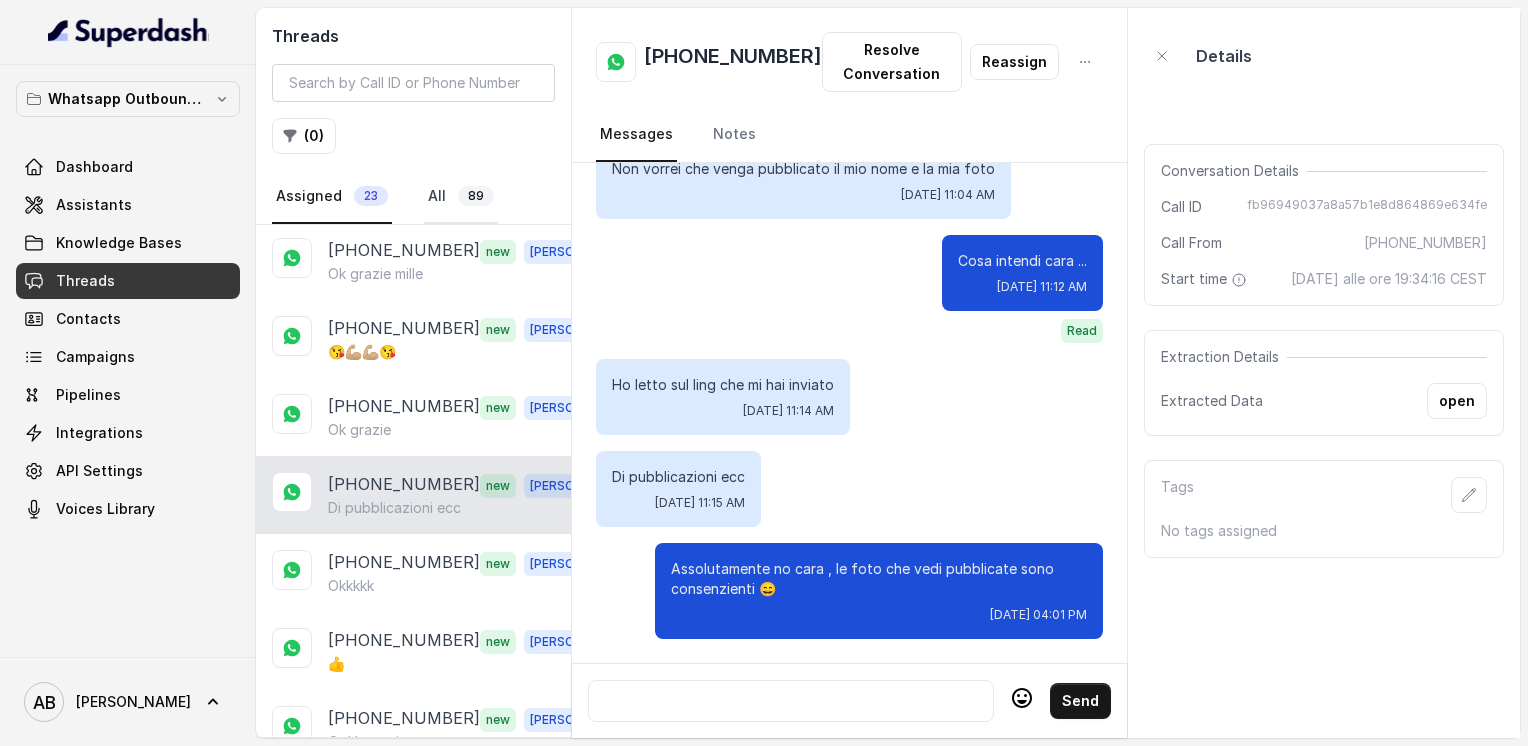 click on "All 89" at bounding box center (461, 197) 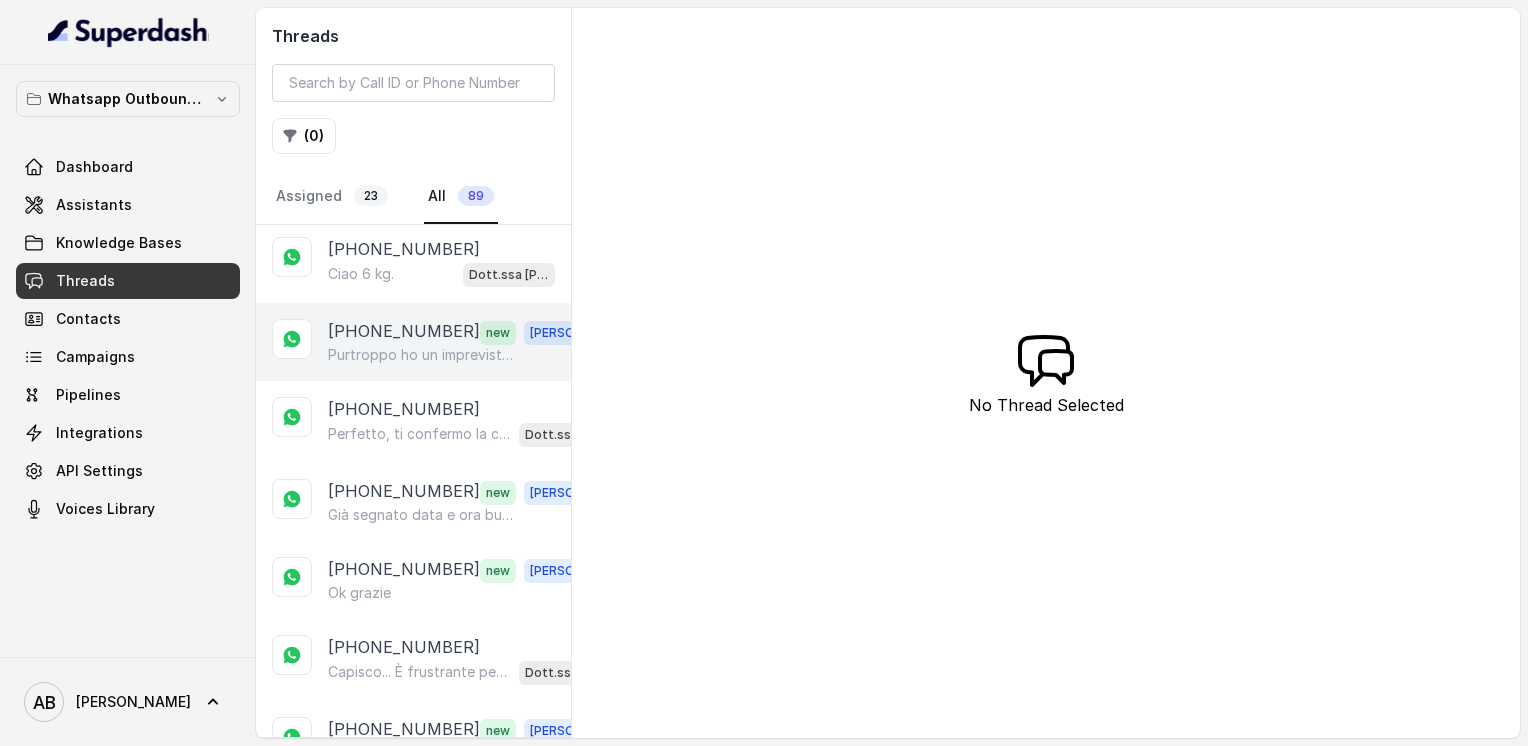 scroll, scrollTop: 0, scrollLeft: 0, axis: both 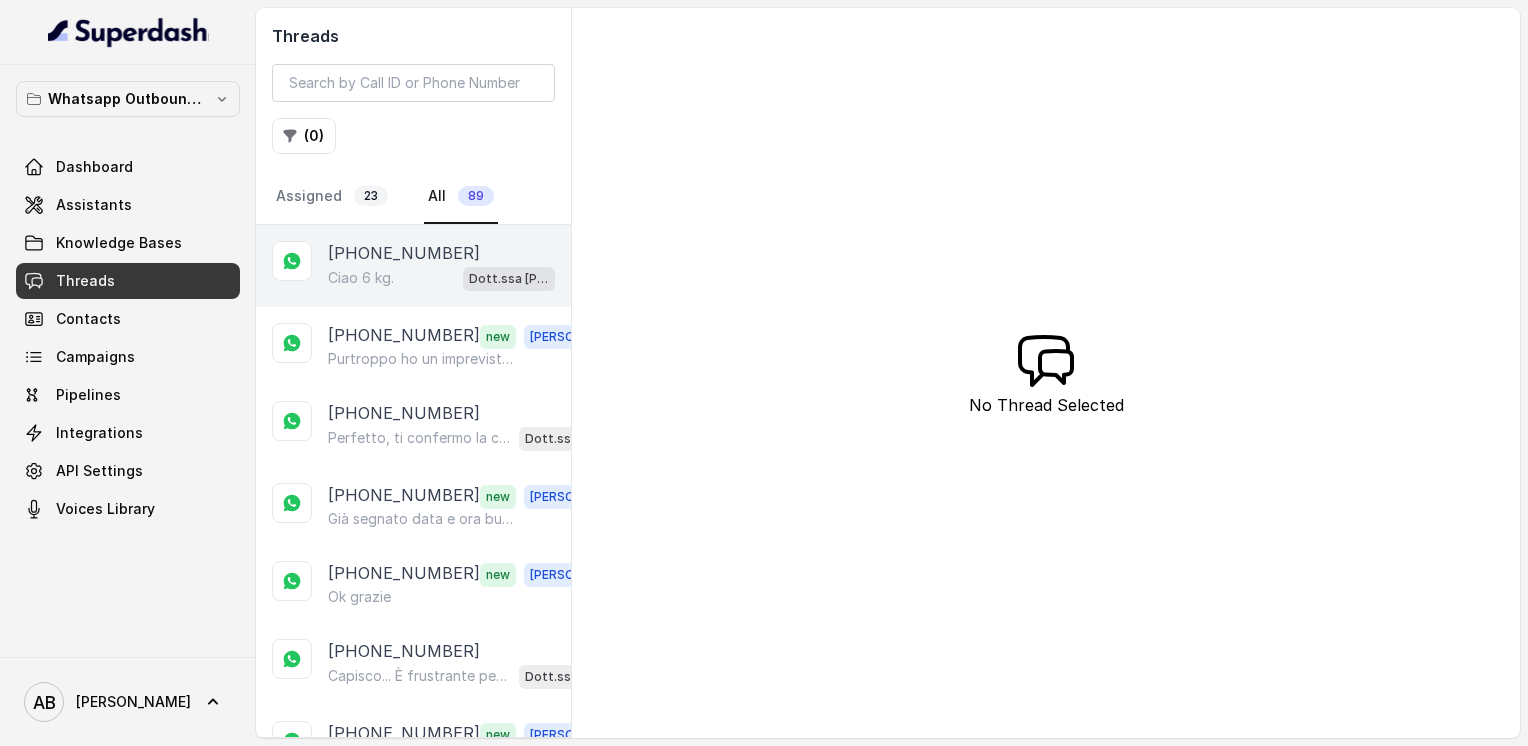 click on "[PHONE_NUMBER]" at bounding box center [404, 253] 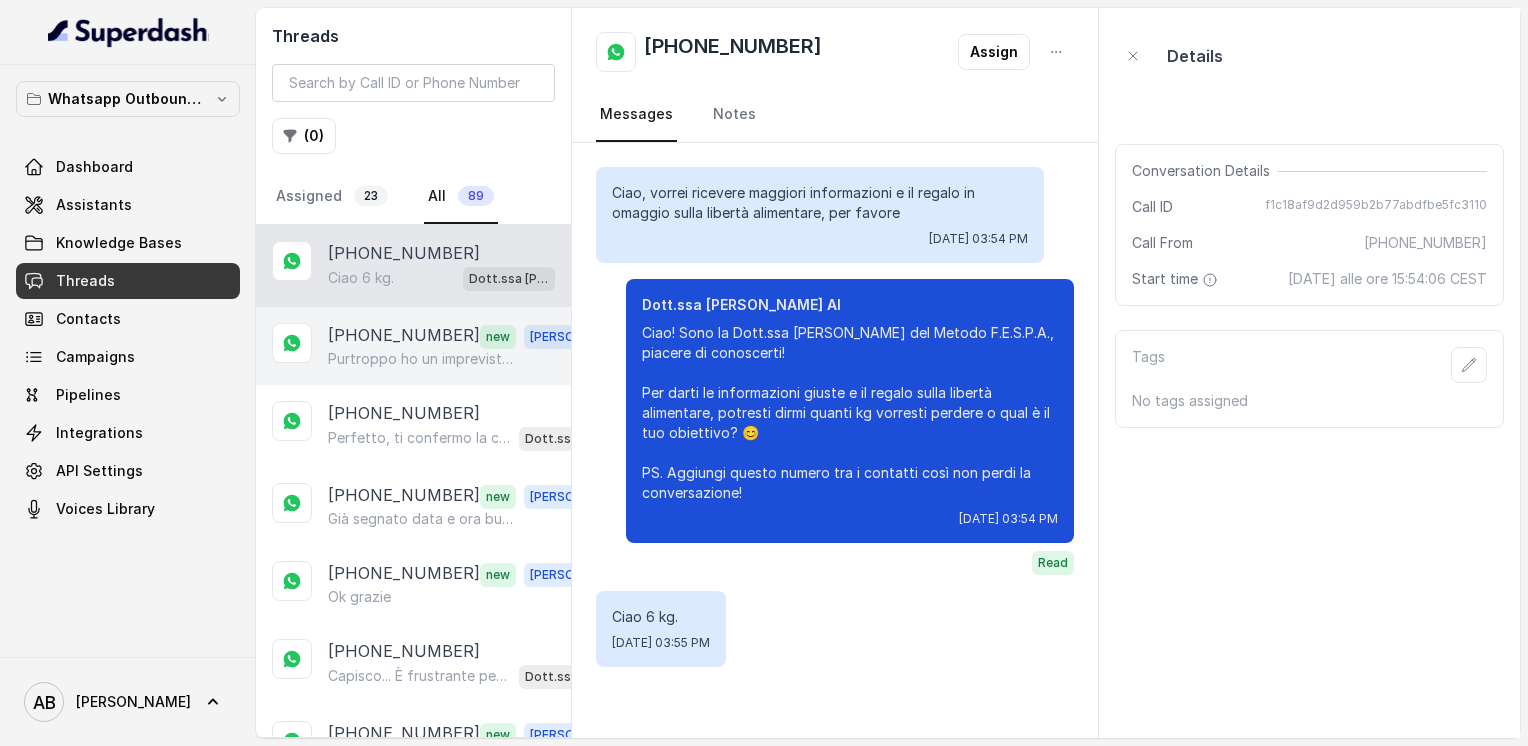 click on "[PHONE_NUMBER]" at bounding box center (404, 336) 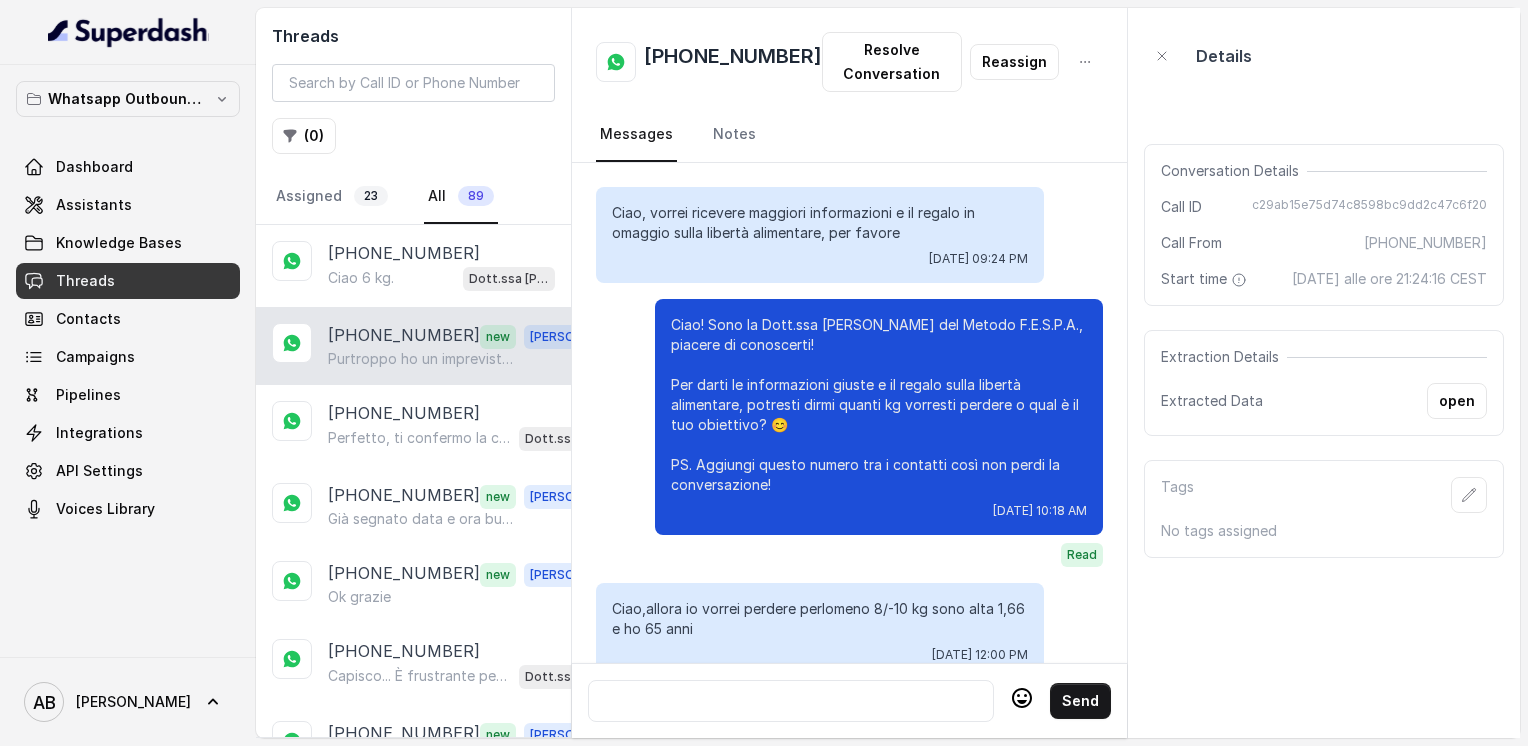 scroll, scrollTop: 3796, scrollLeft: 0, axis: vertical 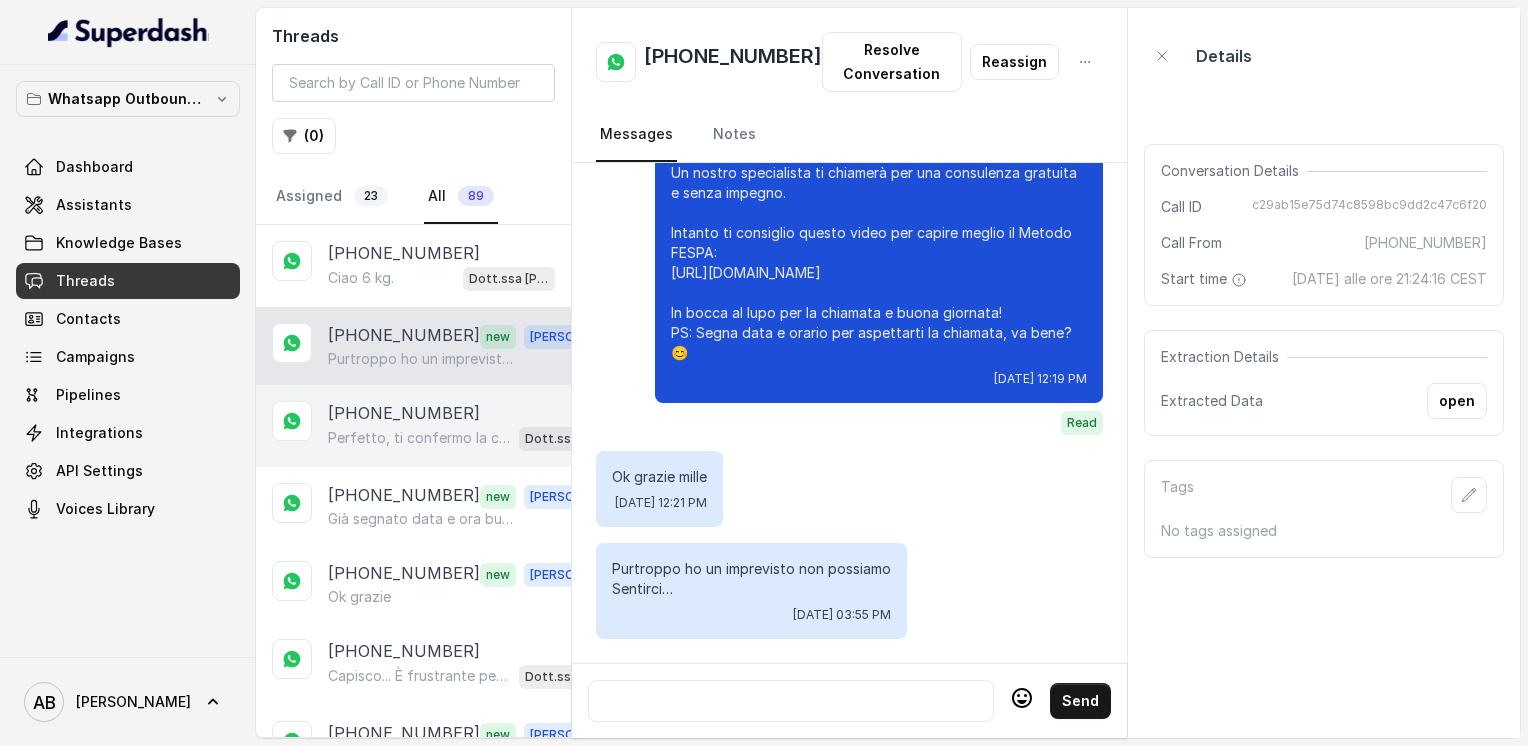 click on "Perfetto, ti confermo la chiamata per [DATE], [DATE], alle 15:00!
Un nostro segretario ti chiamerà per spiegarti tutto senza impegno.
Intanto ti consiglio questo video per capire meglio il Metodo FESPA:
[URL][DOMAIN_NAME]
In bocca al lupo per la chiamata e buona giornata!
PS: la chiamata è completamente gratuita, segna data e orario per non dimenticare 😊" at bounding box center (419, 438) 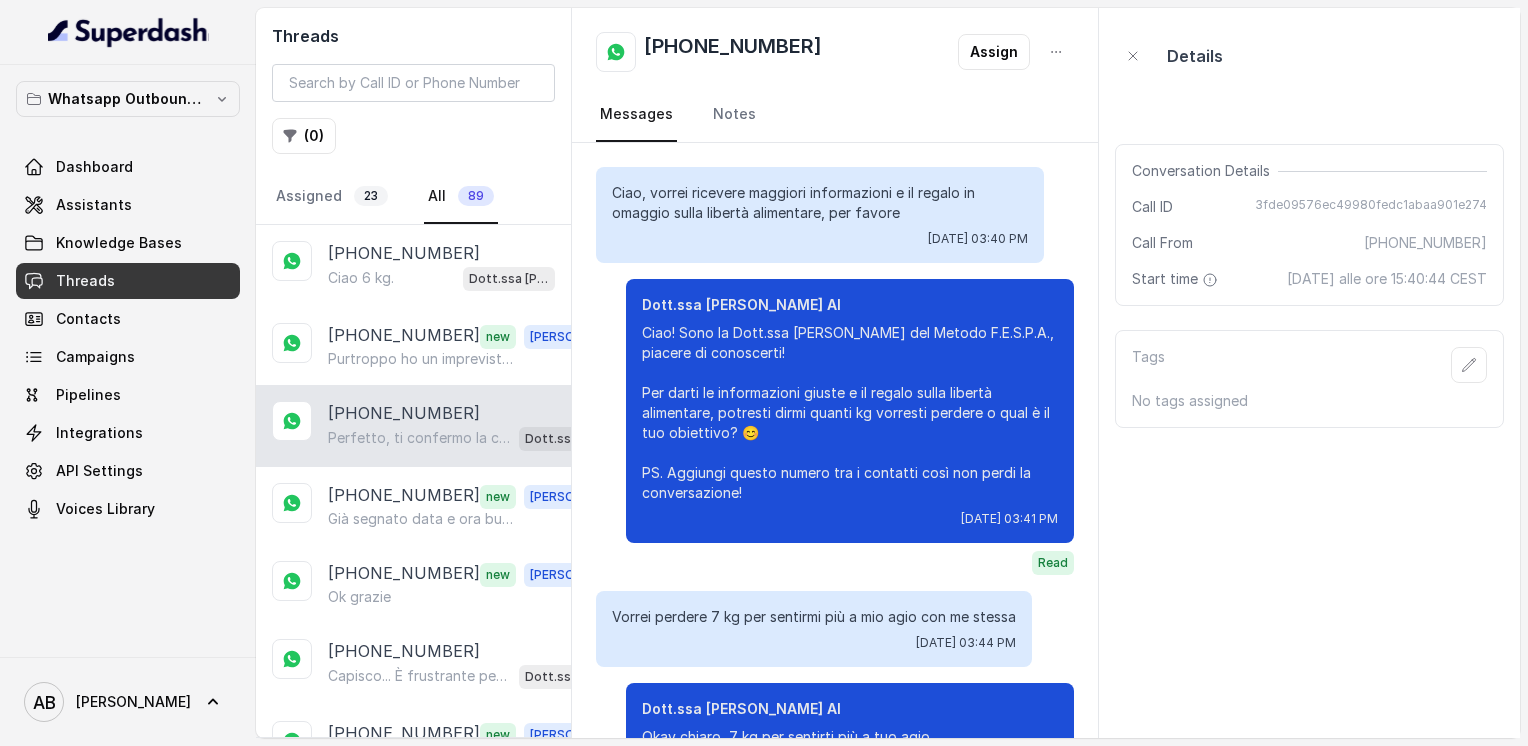 scroll, scrollTop: 1476, scrollLeft: 0, axis: vertical 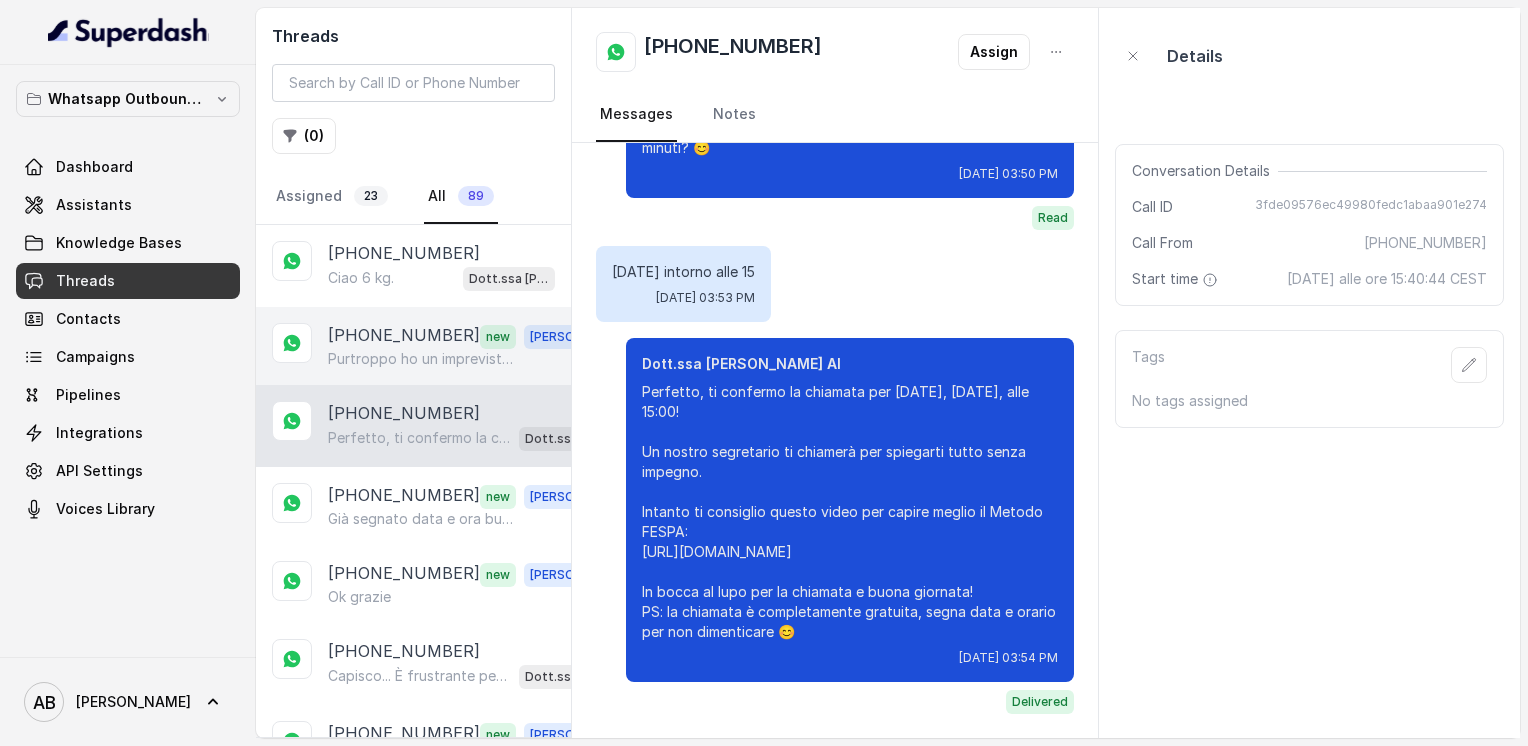 click on "[PHONE_NUMBER]   new [PERSON_NAME] ho un imprevisto non possiamo
Sentirci…" at bounding box center [413, 346] 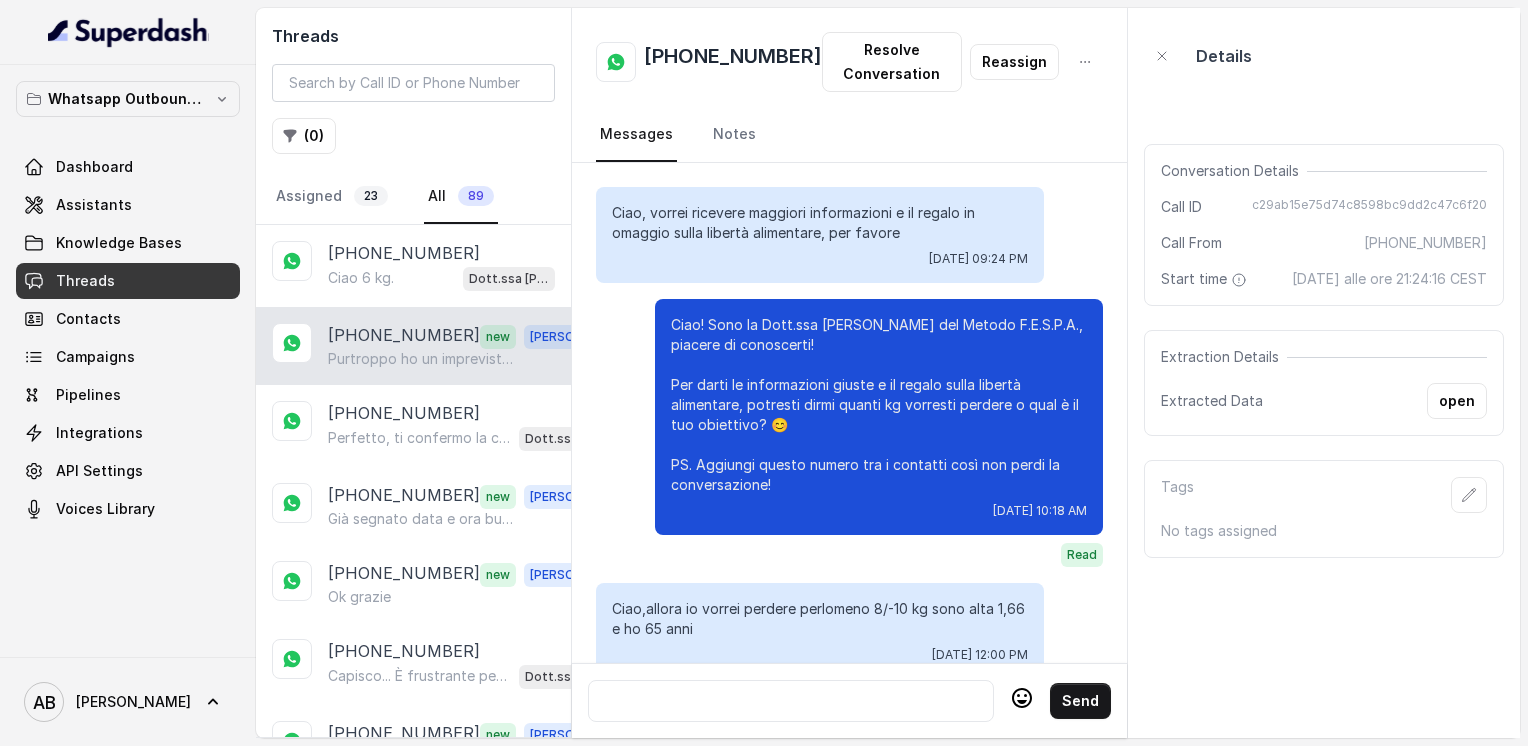 scroll, scrollTop: 3796, scrollLeft: 0, axis: vertical 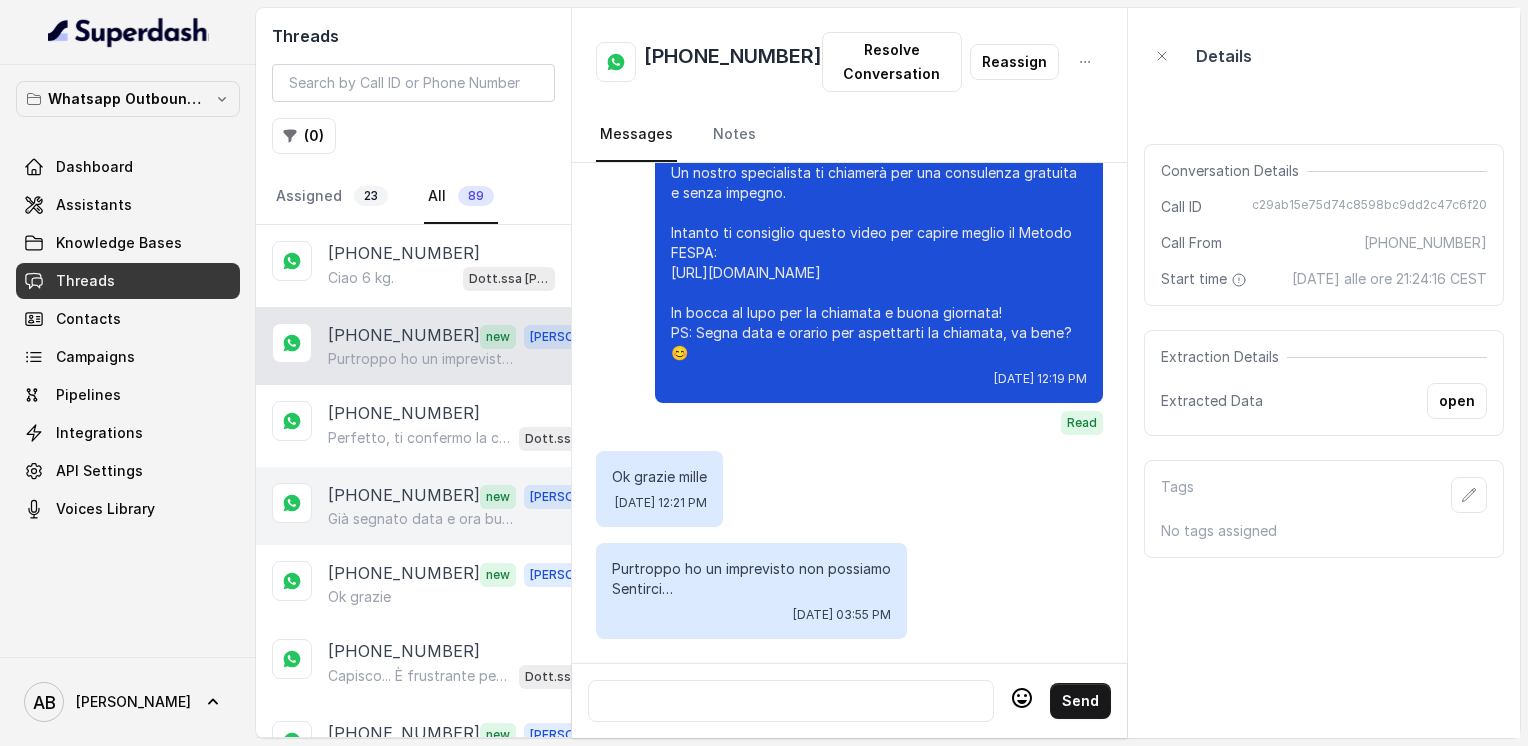 click on "Già segnato data e ora buona giornata anche a lei" at bounding box center [424, 519] 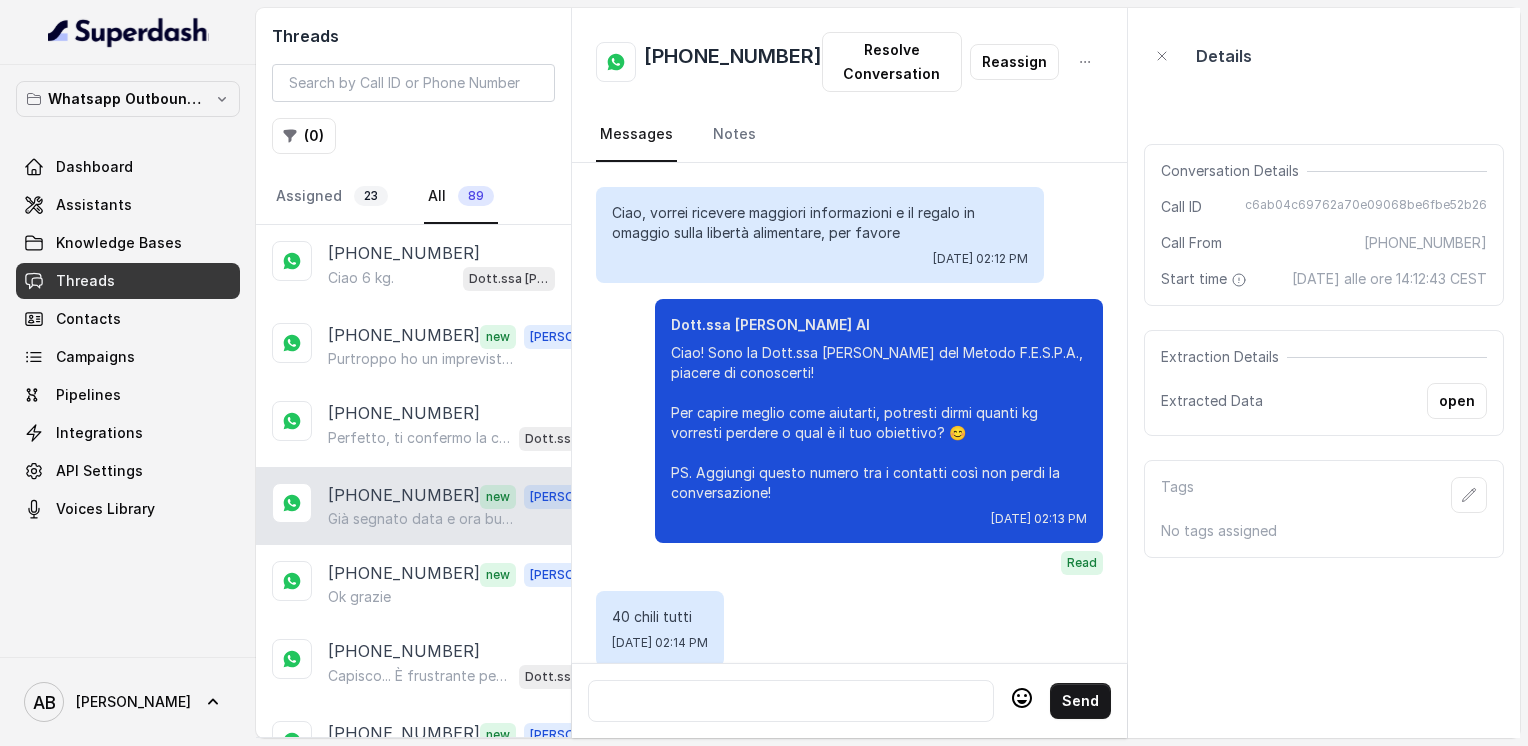 scroll, scrollTop: 2888, scrollLeft: 0, axis: vertical 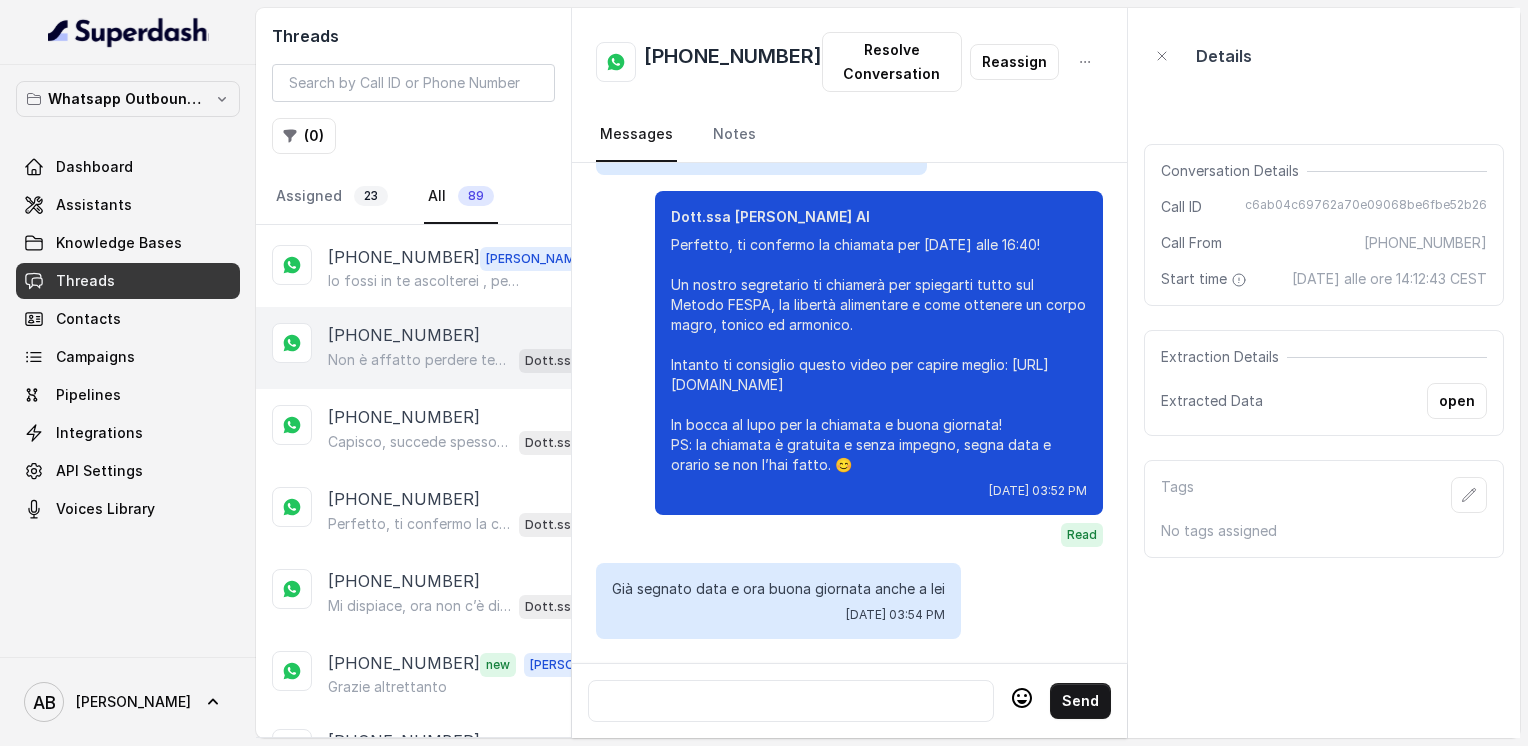 click on "[PHONE_NUMBER]   Non è affatto perdere tempo, anzi.
Se cambi idea, la chiamata è sempre qui, gratuita e senza impegno.
Intanto ti lascio di nuovo il video che spiega il Metodo FESPA, così puoi guardarlo quando vuoi:
[URL][DOMAIN_NAME]
E la guida sulla libertà alimentare in omaggio:
[URL][DOMAIN_NAME]
Ti auguro una buona giornata! 🌸 Dott.ssa [PERSON_NAME] AI" at bounding box center [413, 348] 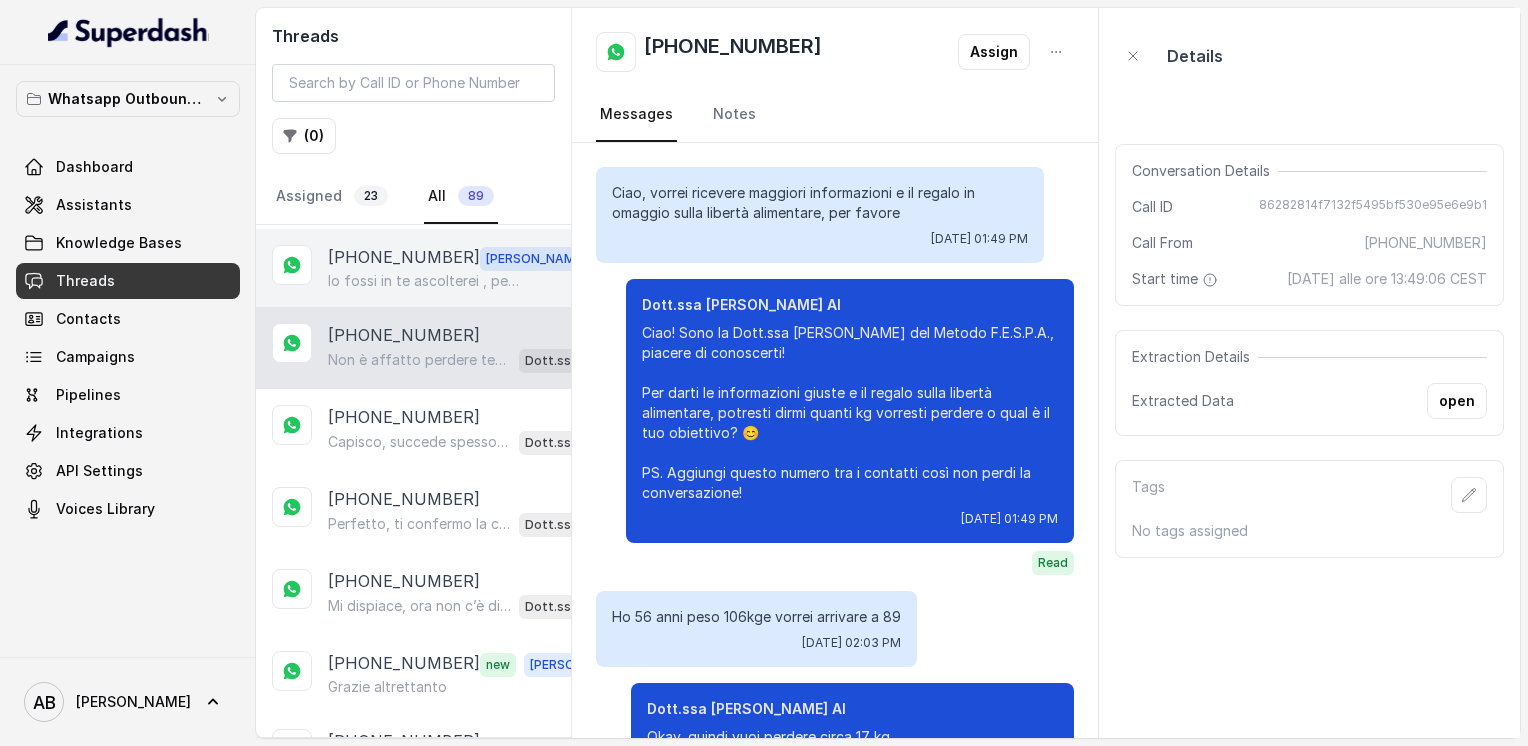 scroll, scrollTop: 2680, scrollLeft: 0, axis: vertical 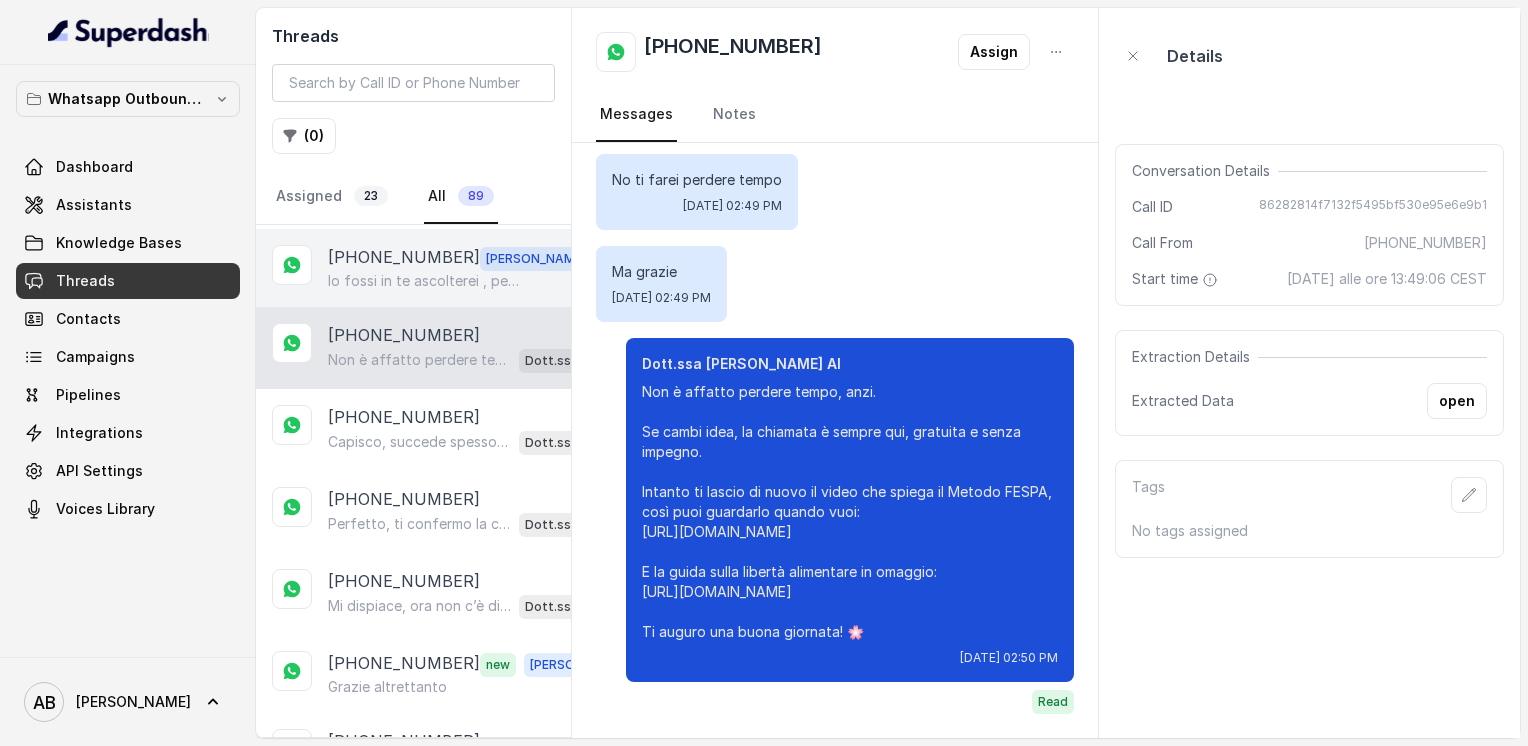 click on "[PHONE_NUMBER]   [PERSON_NAME] in te ascolterei , per il resto sono qui per qualsiasi cosa 😊" at bounding box center [413, 268] 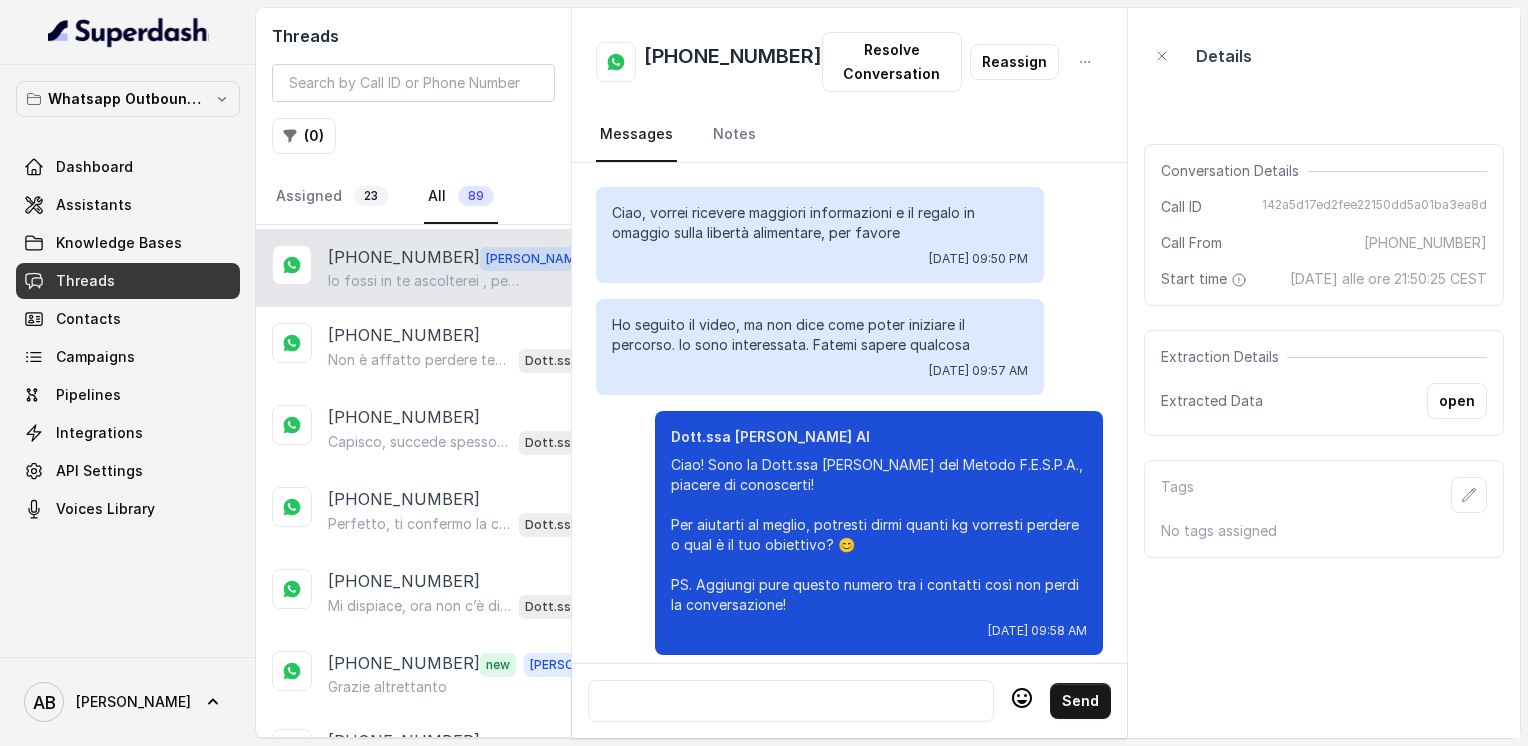 scroll, scrollTop: 2472, scrollLeft: 0, axis: vertical 